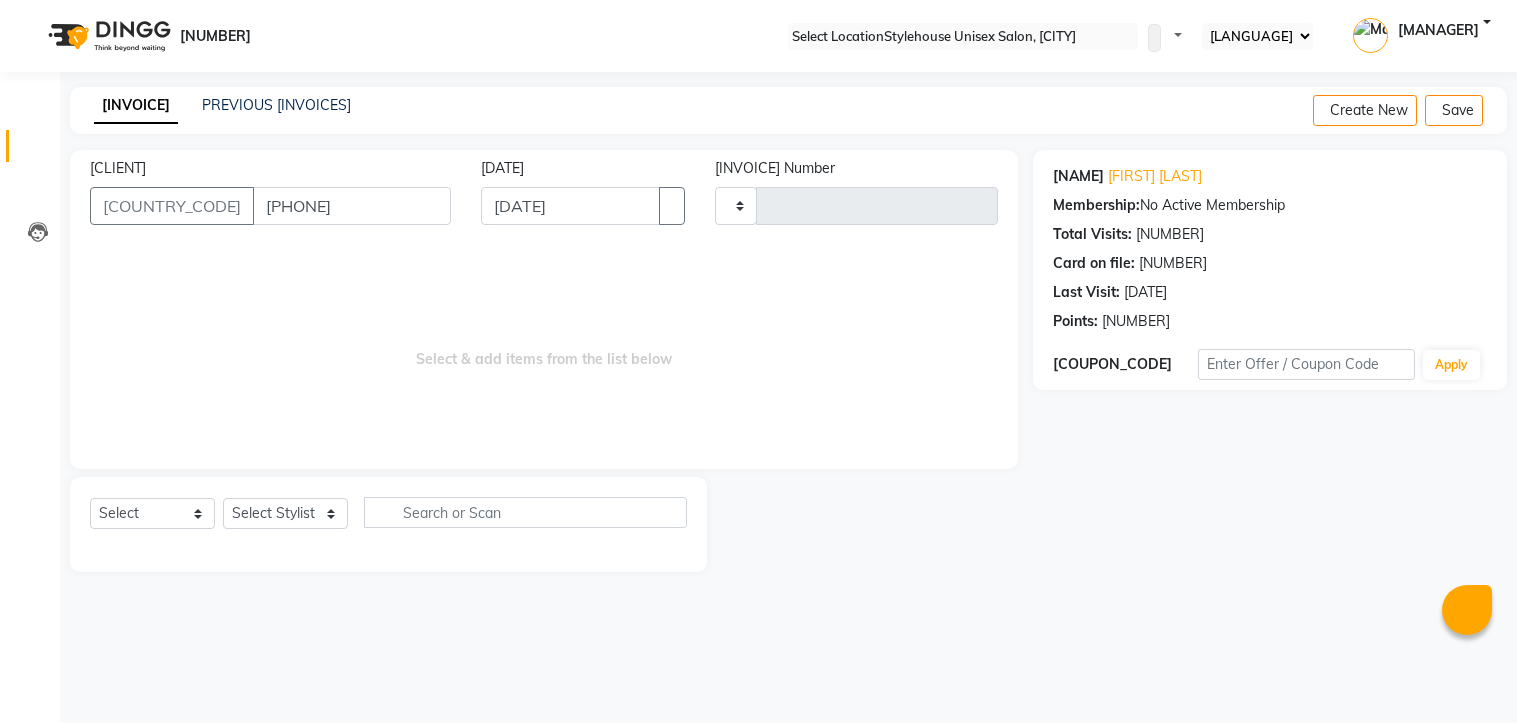 scroll, scrollTop: 0, scrollLeft: 0, axis: both 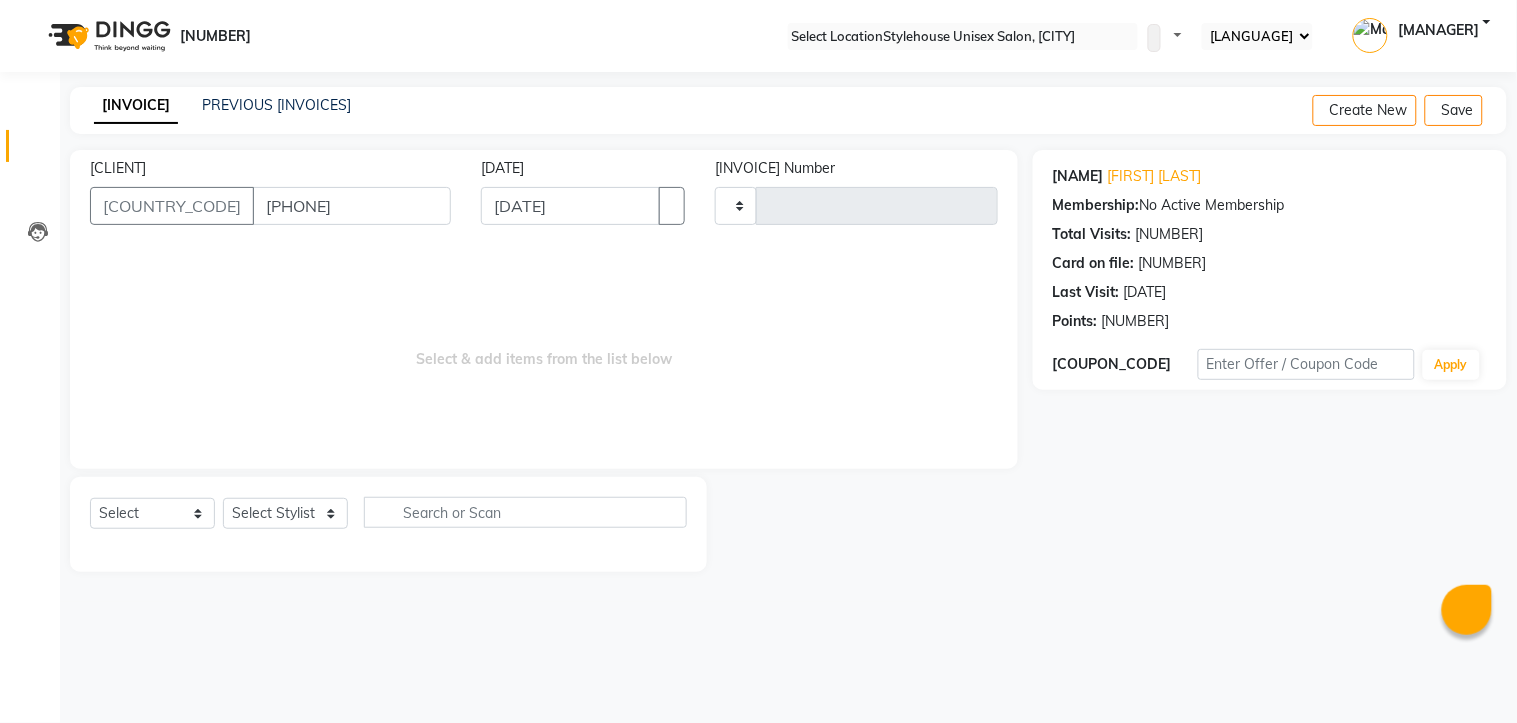 click on "[PHONE]" at bounding box center (352, 206) 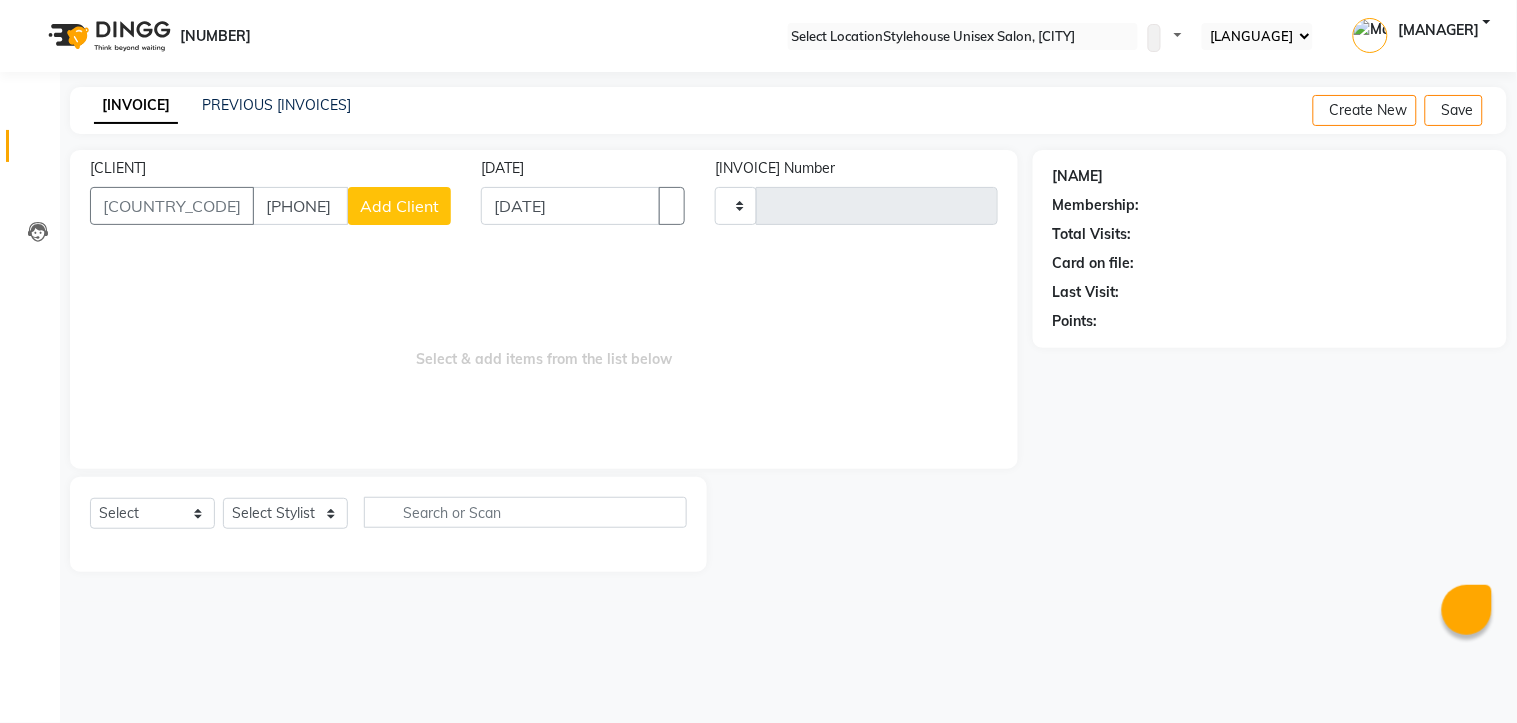 type on "[PHONE]" 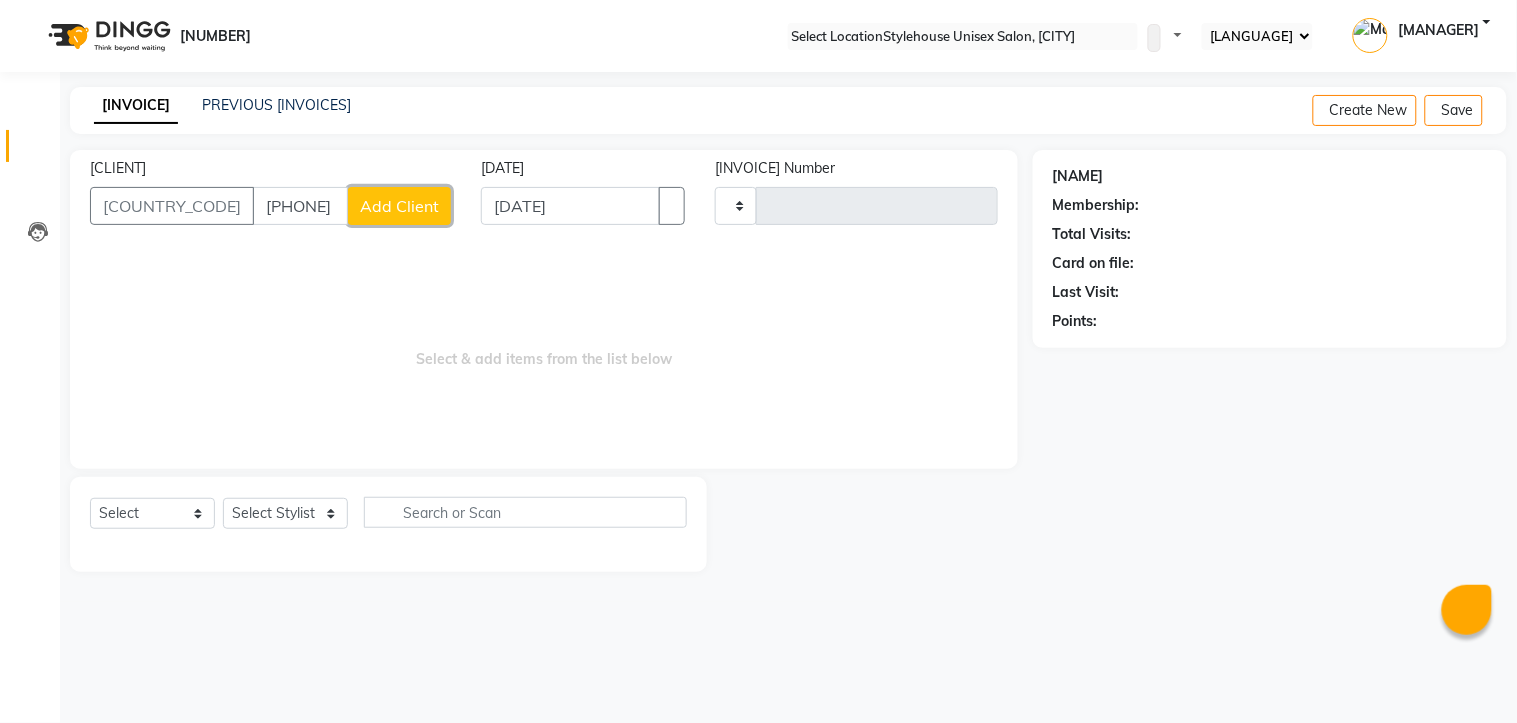 click on "Add Client" at bounding box center (399, 206) 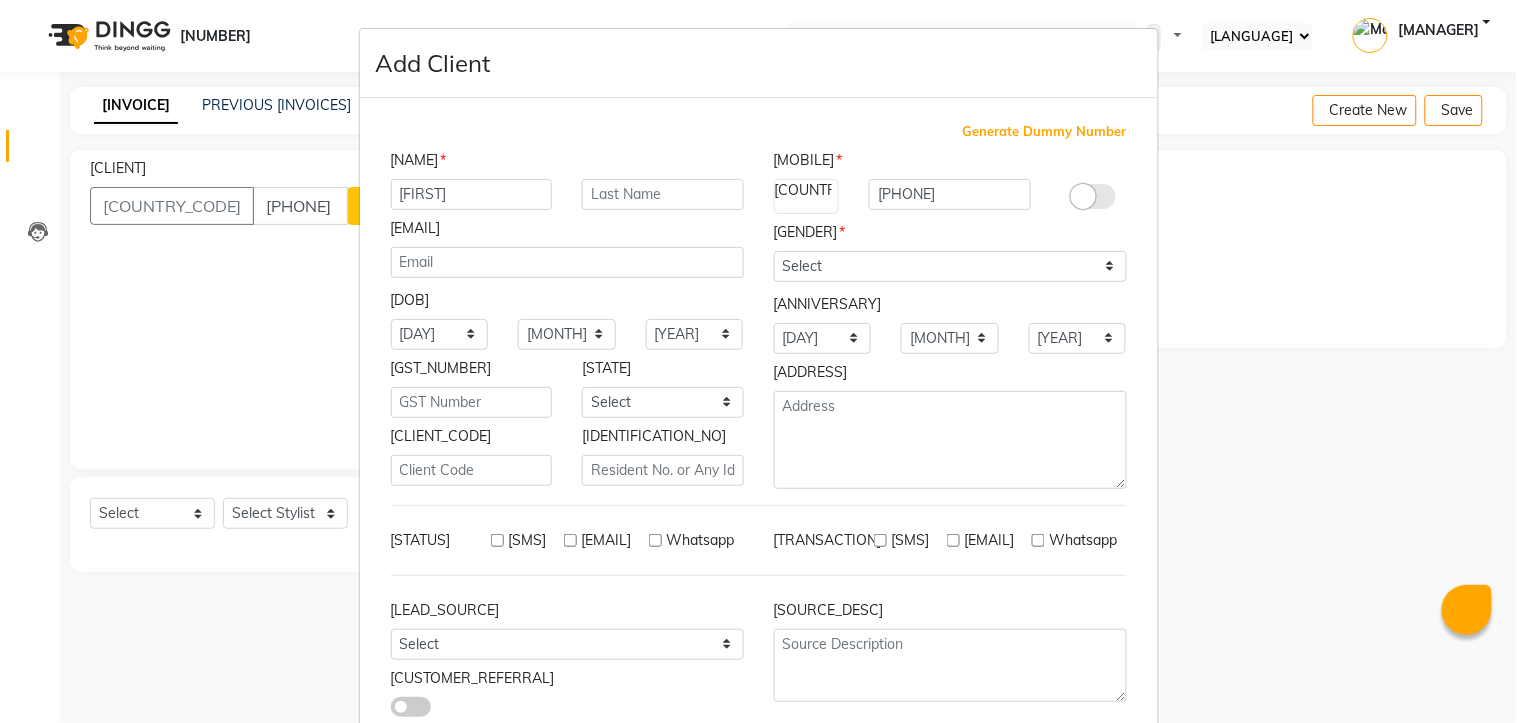 type on "[FIRST]" 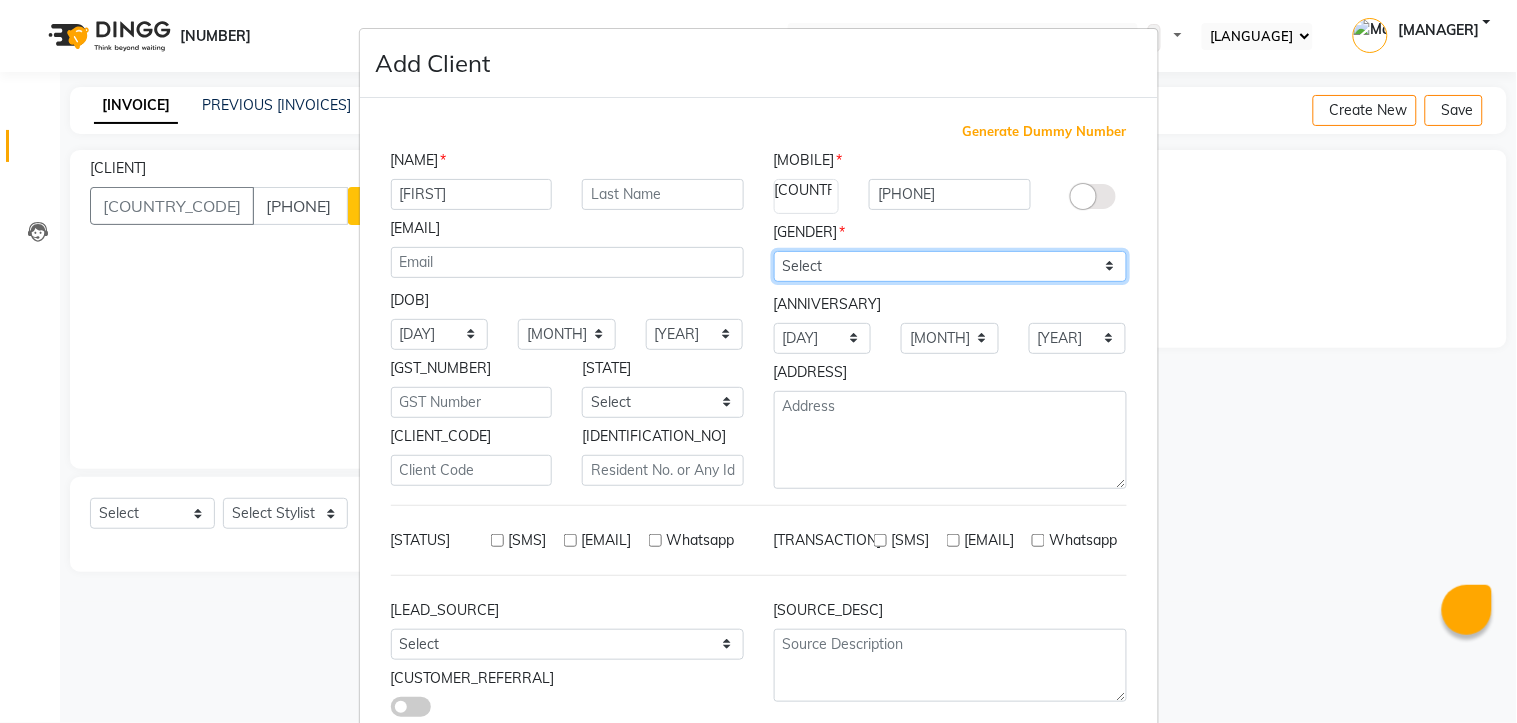 drag, startPoint x: 1095, startPoint y: 263, endPoint x: 1067, endPoint y: 265, distance: 28.071337 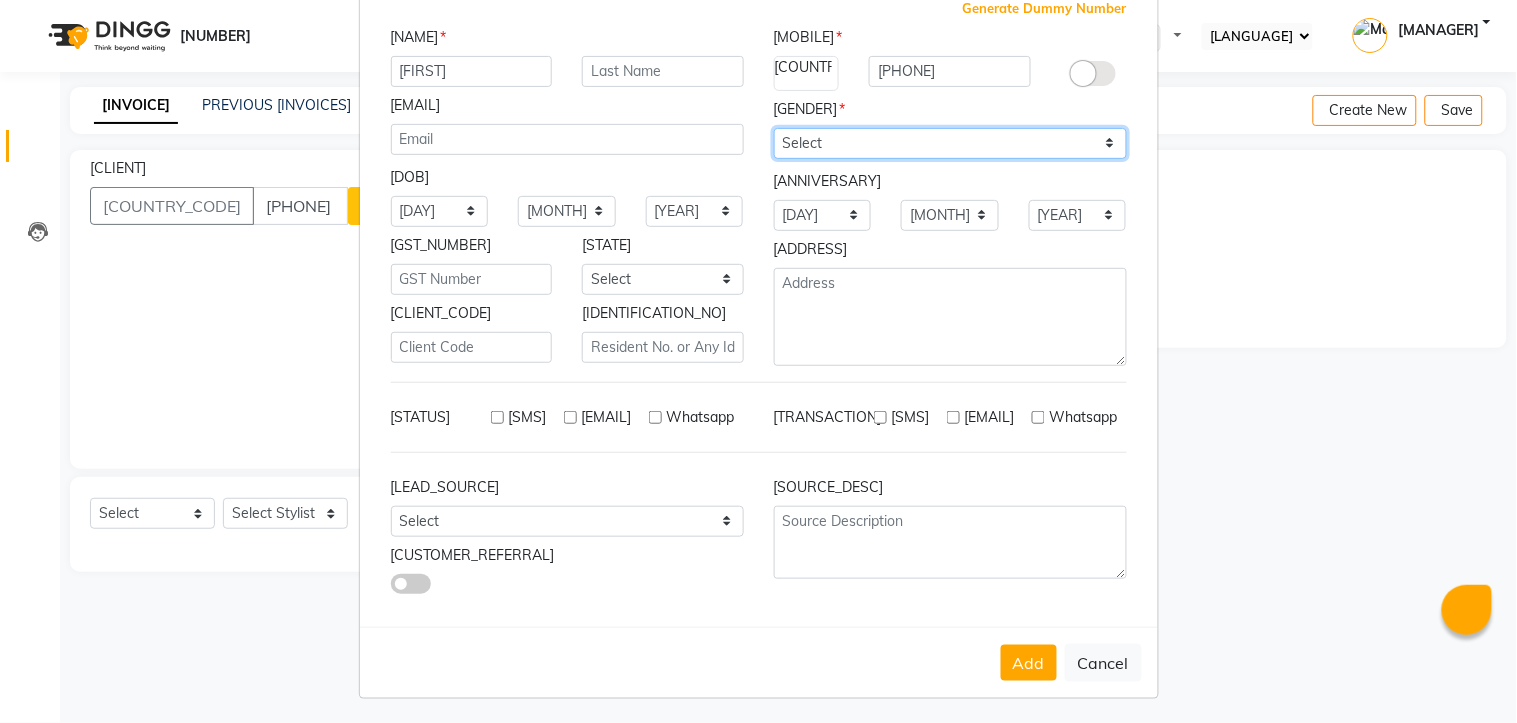 scroll, scrollTop: 127, scrollLeft: 0, axis: vertical 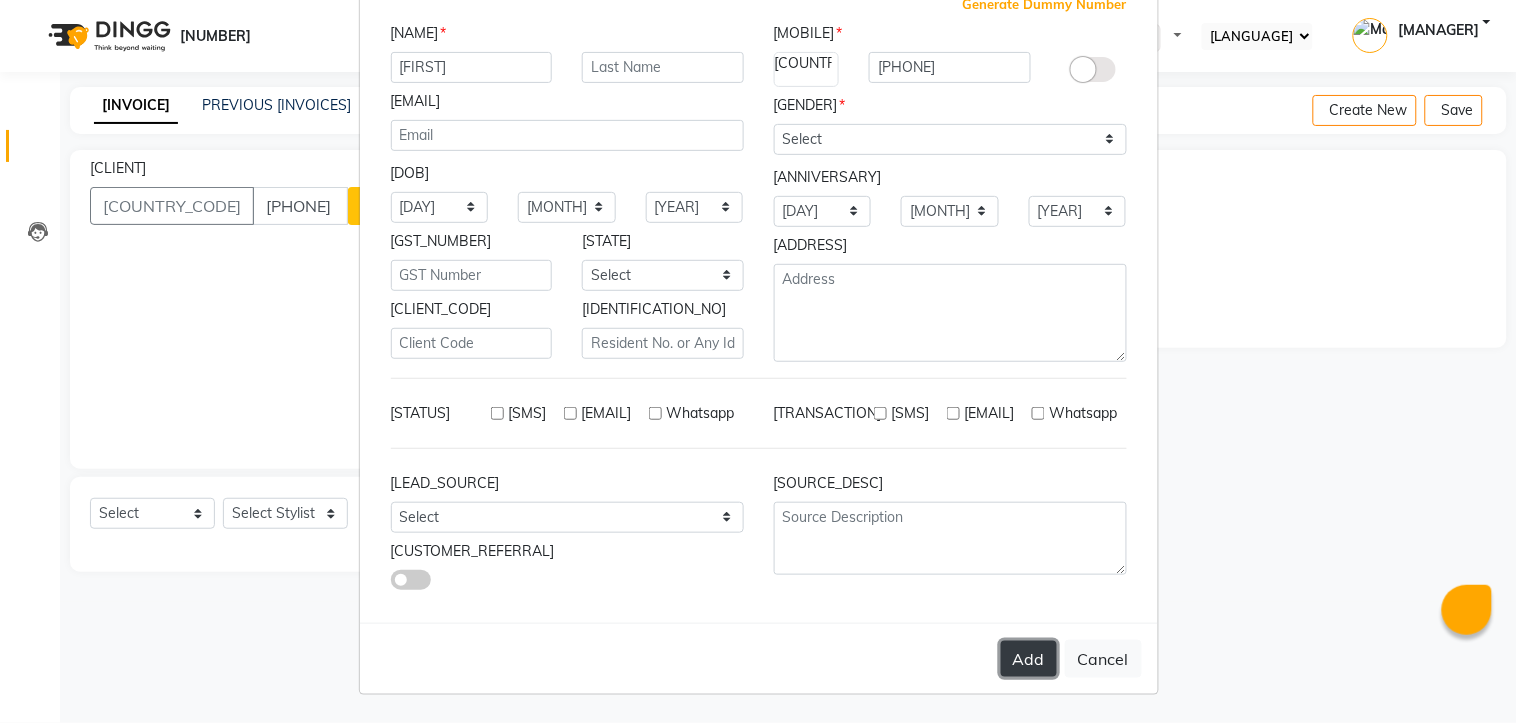 click on "Add" at bounding box center (1029, 659) 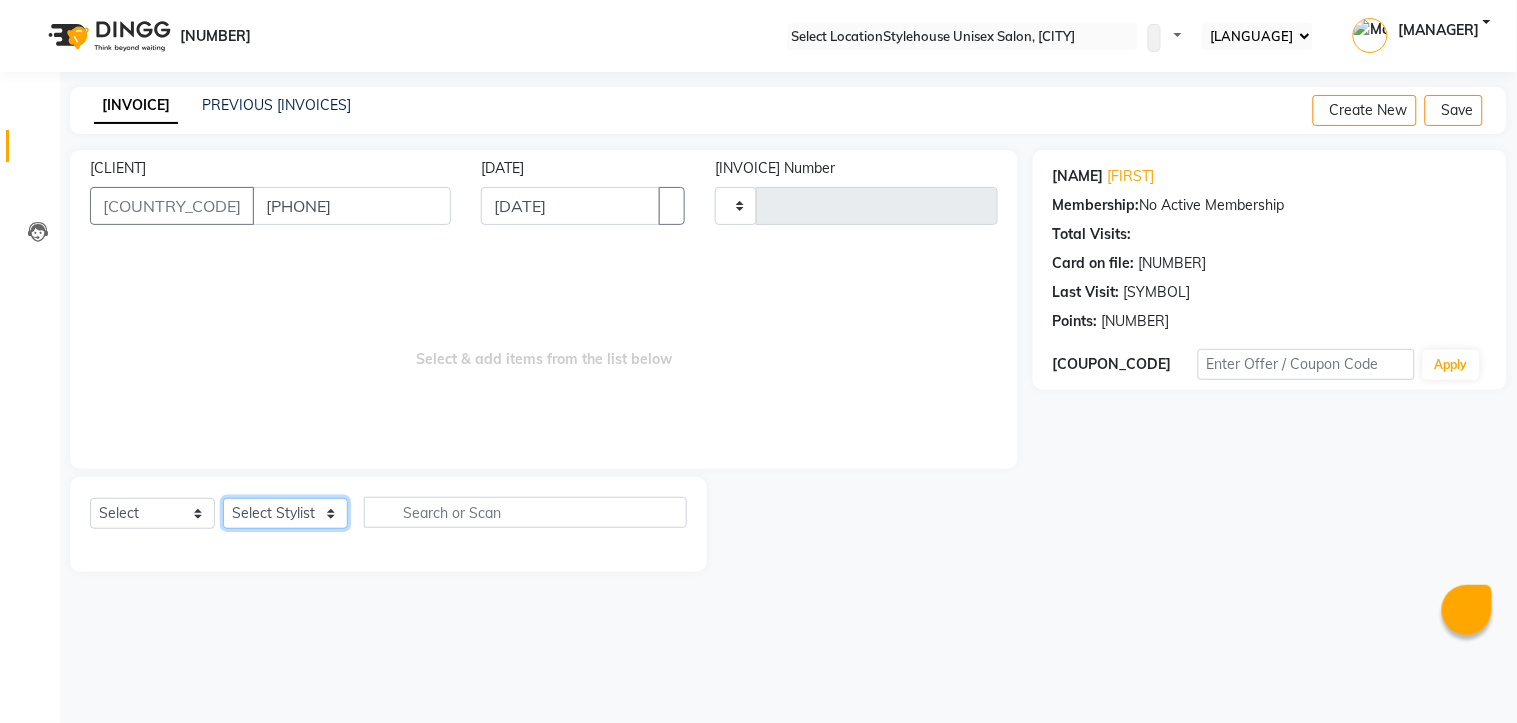 click on "Select Stylist" at bounding box center (285, 513) 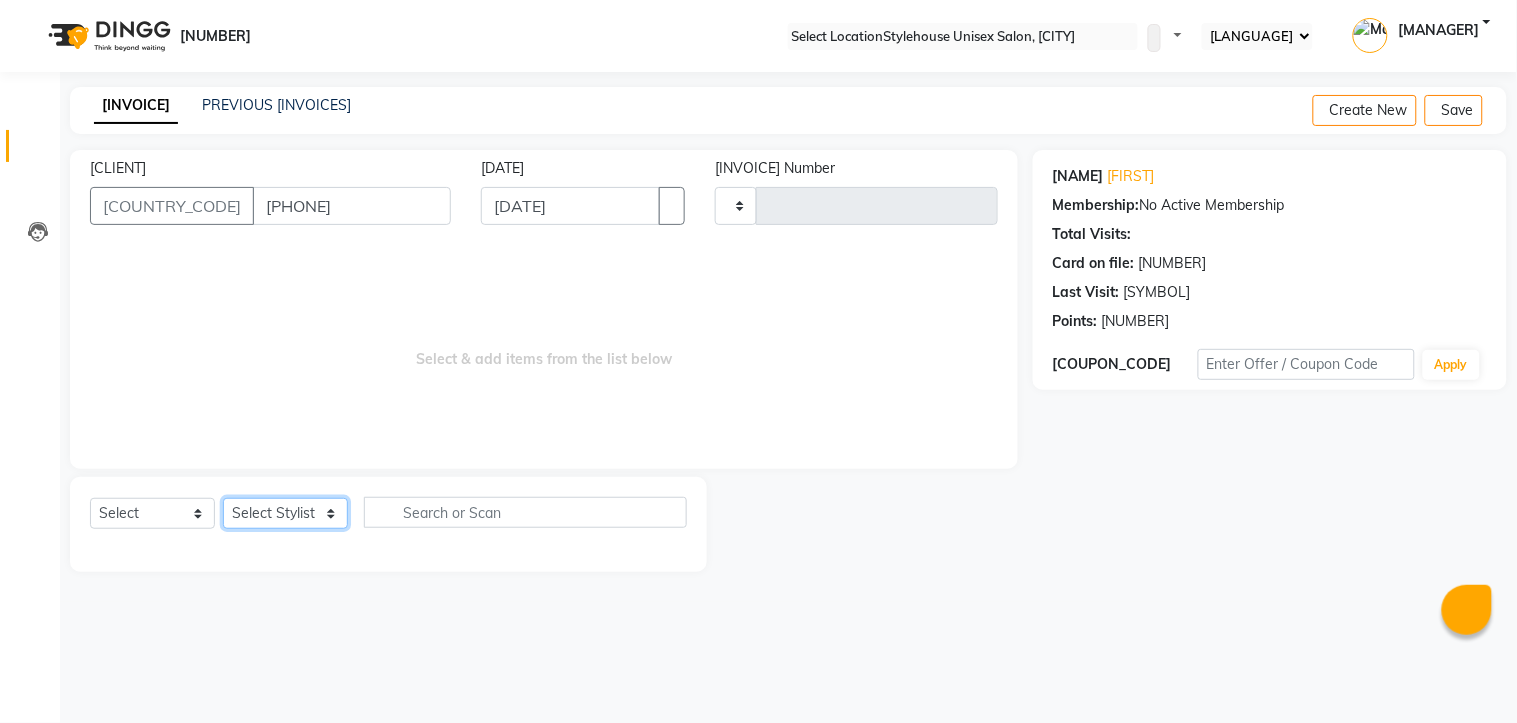 drag, startPoint x: 316, startPoint y: 506, endPoint x: 174, endPoint y: 524, distance: 143.13629 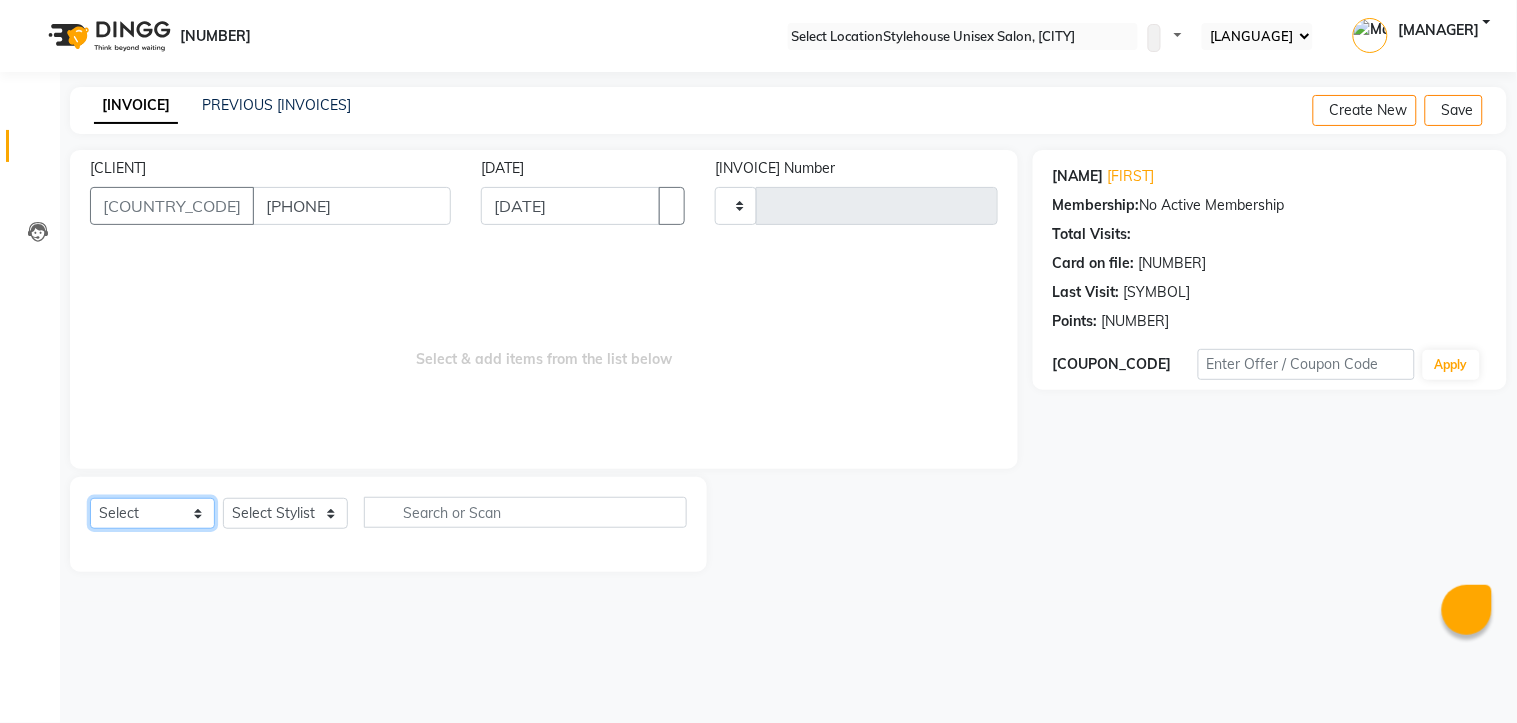 click on "Select Service Product Membership Package Voucher Prepaid Gift Card" at bounding box center [152, 513] 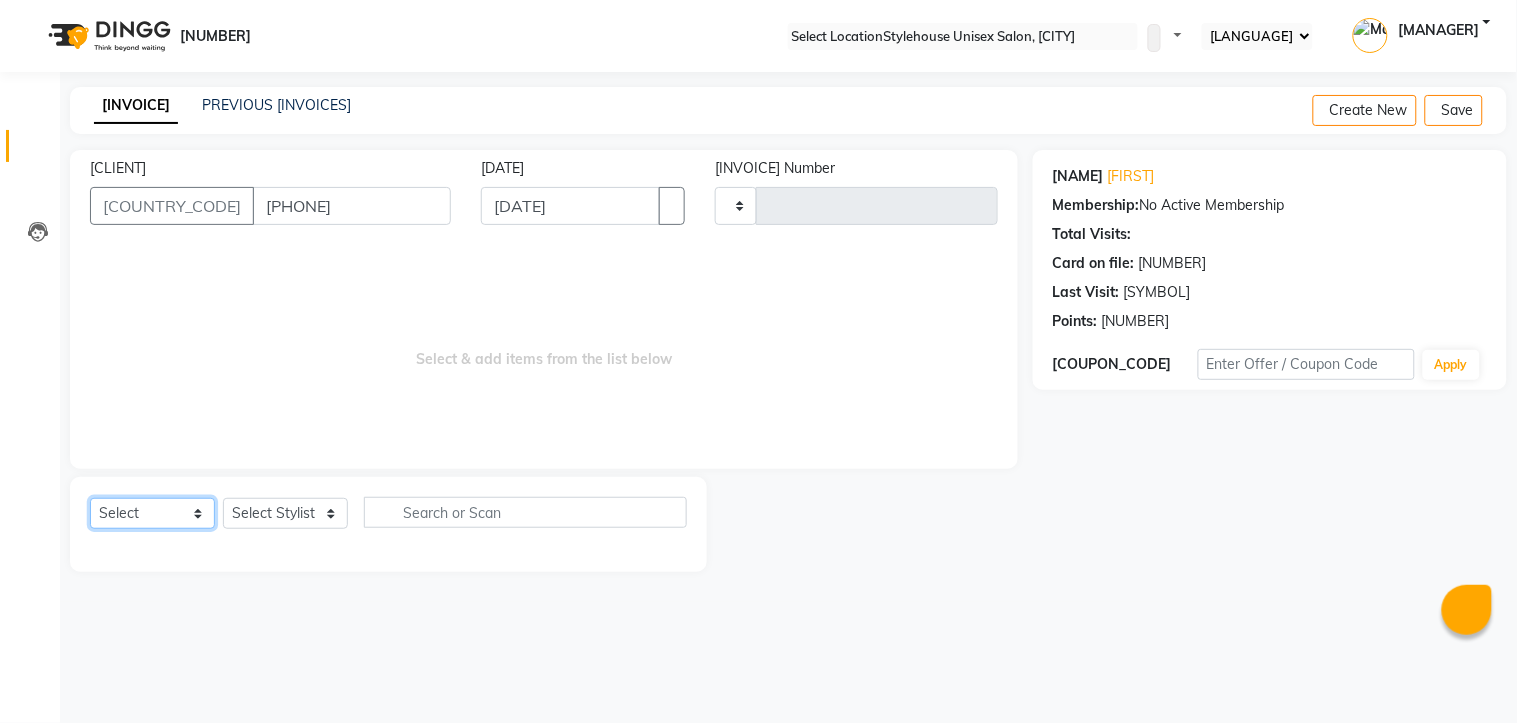 click on "Select Service Product Membership Package Voucher Prepaid Gift Card" at bounding box center [152, 513] 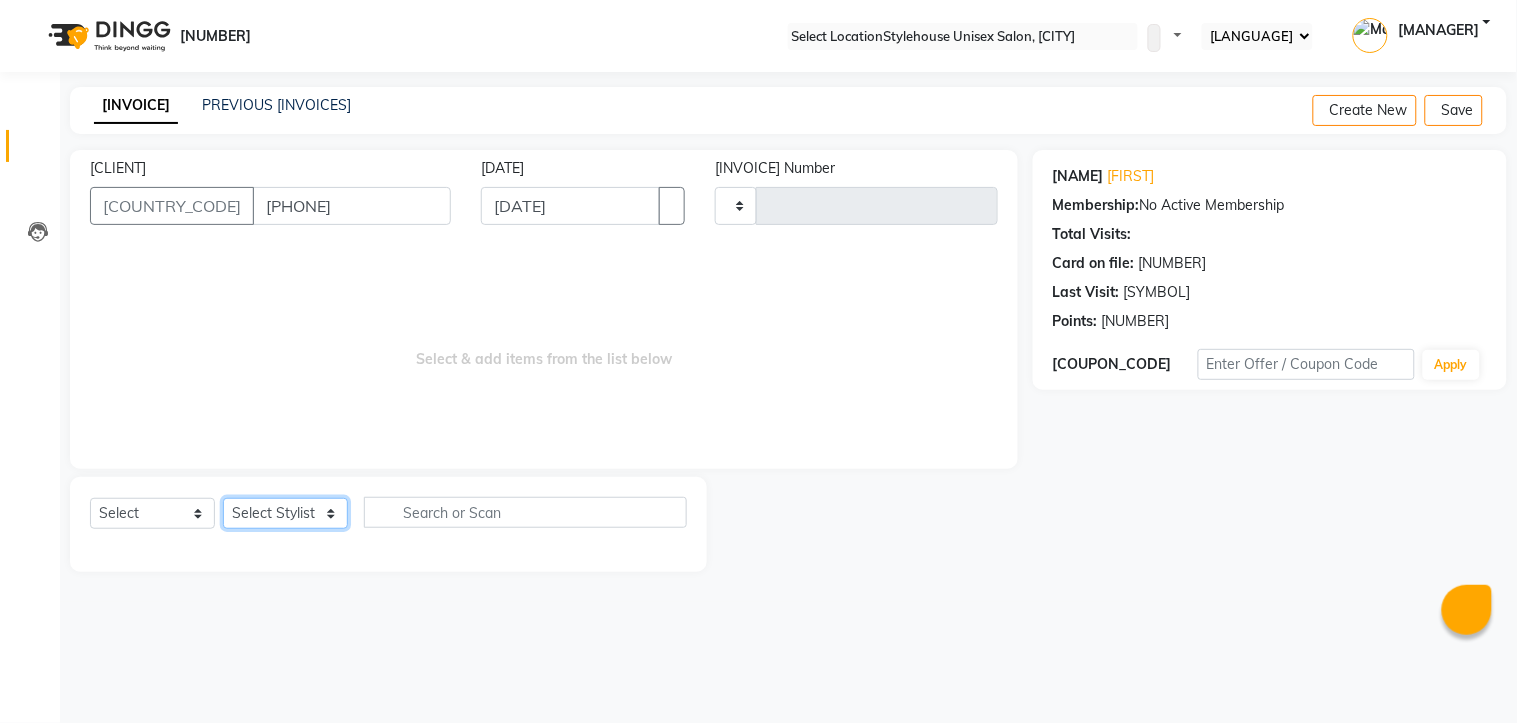 click on "Select Stylist" at bounding box center (285, 513) 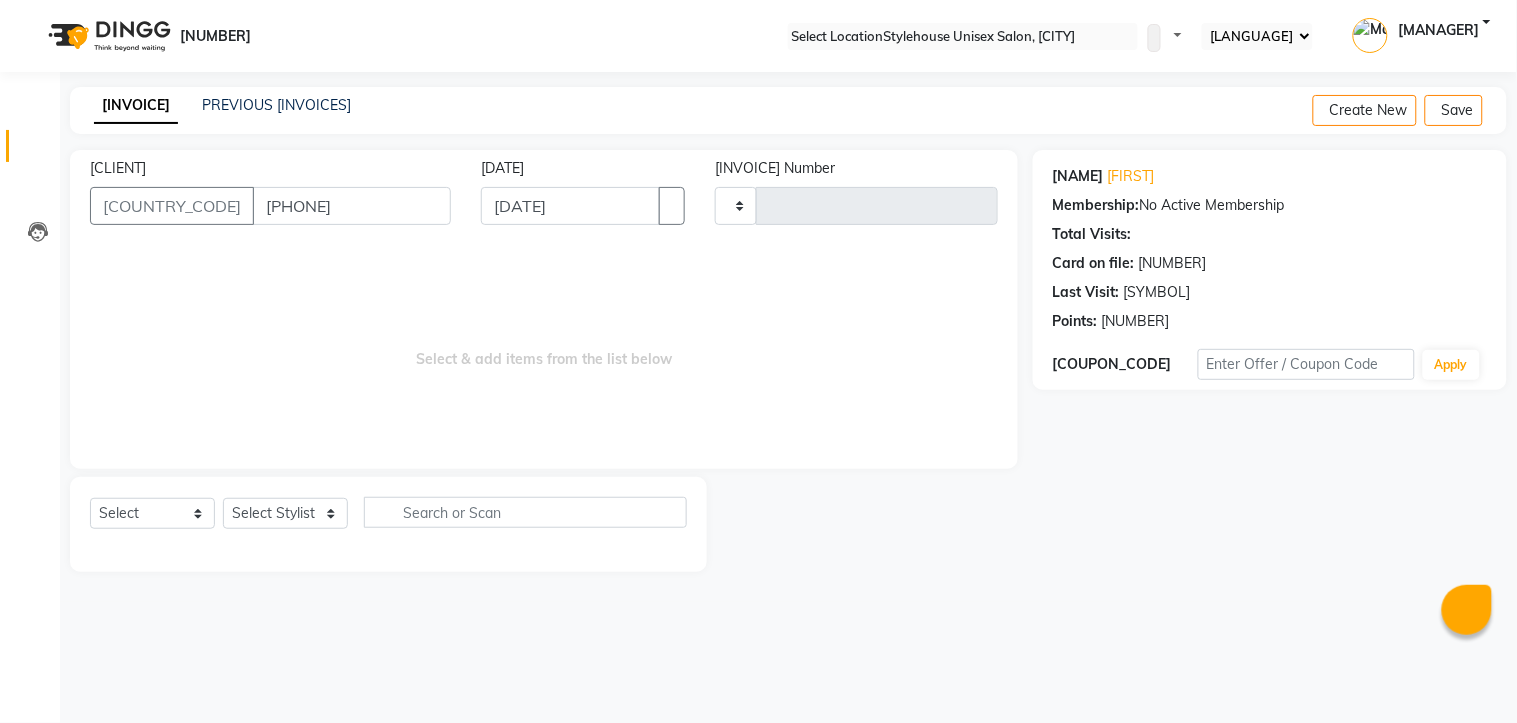 click at bounding box center (388, 548) 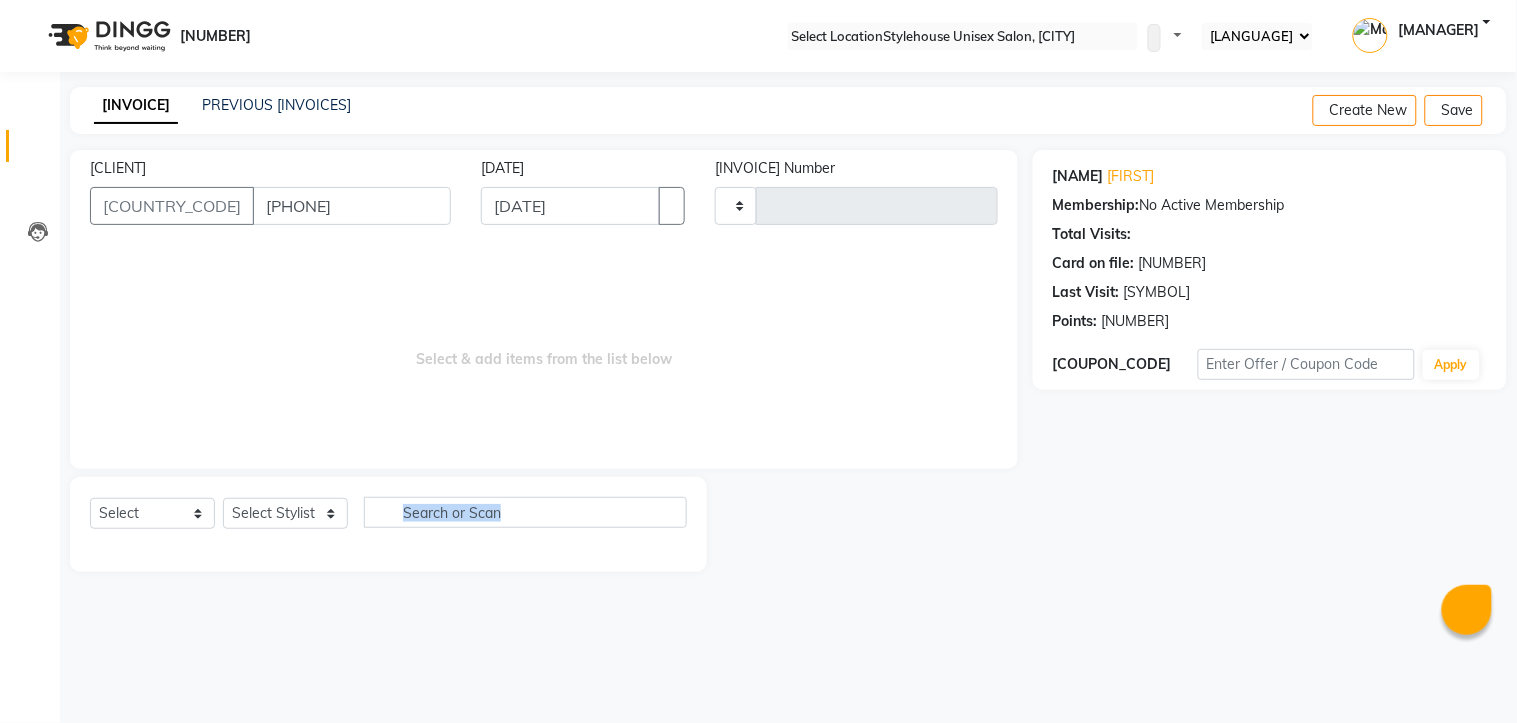 click at bounding box center (388, 548) 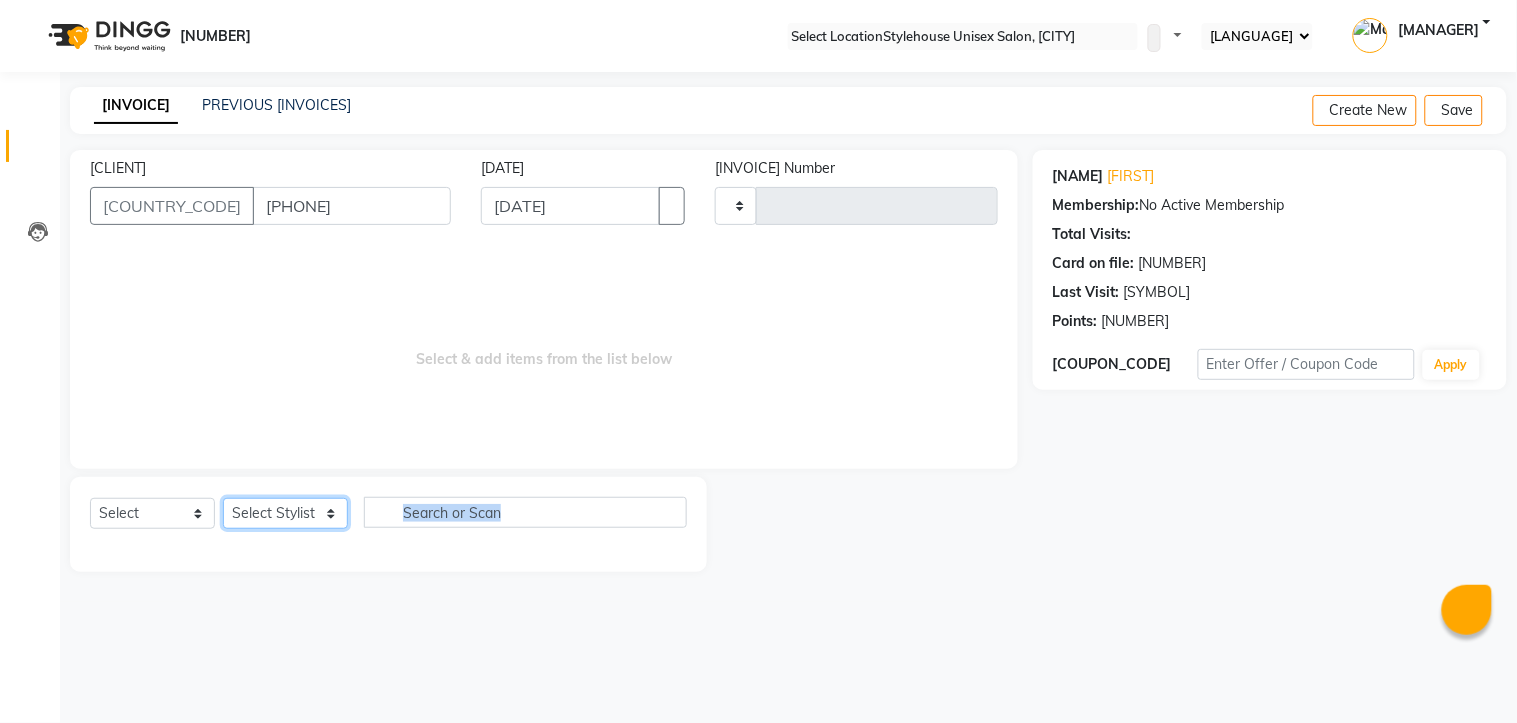 drag, startPoint x: 313, startPoint y: 521, endPoint x: 335, endPoint y: 515, distance: 22.803509 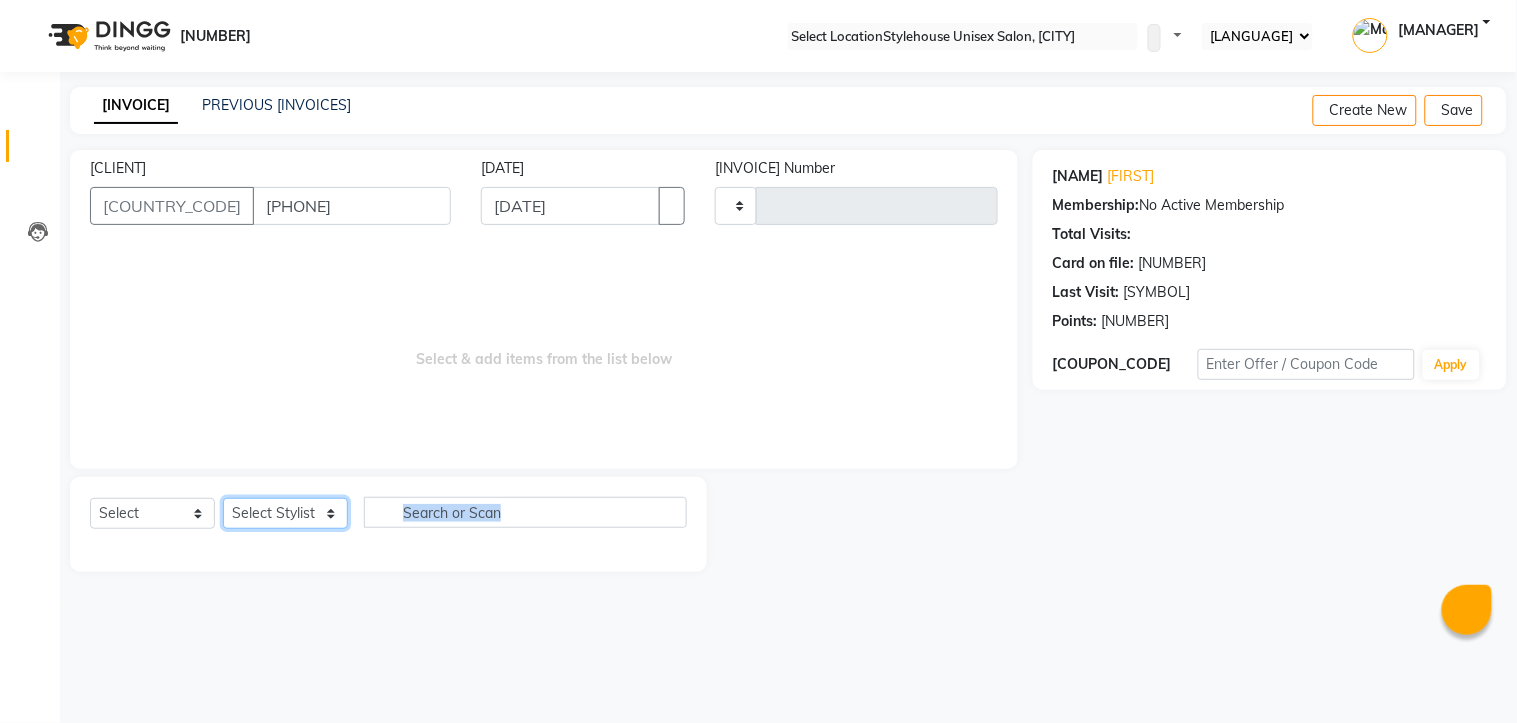 click on "Select Stylist" at bounding box center [285, 513] 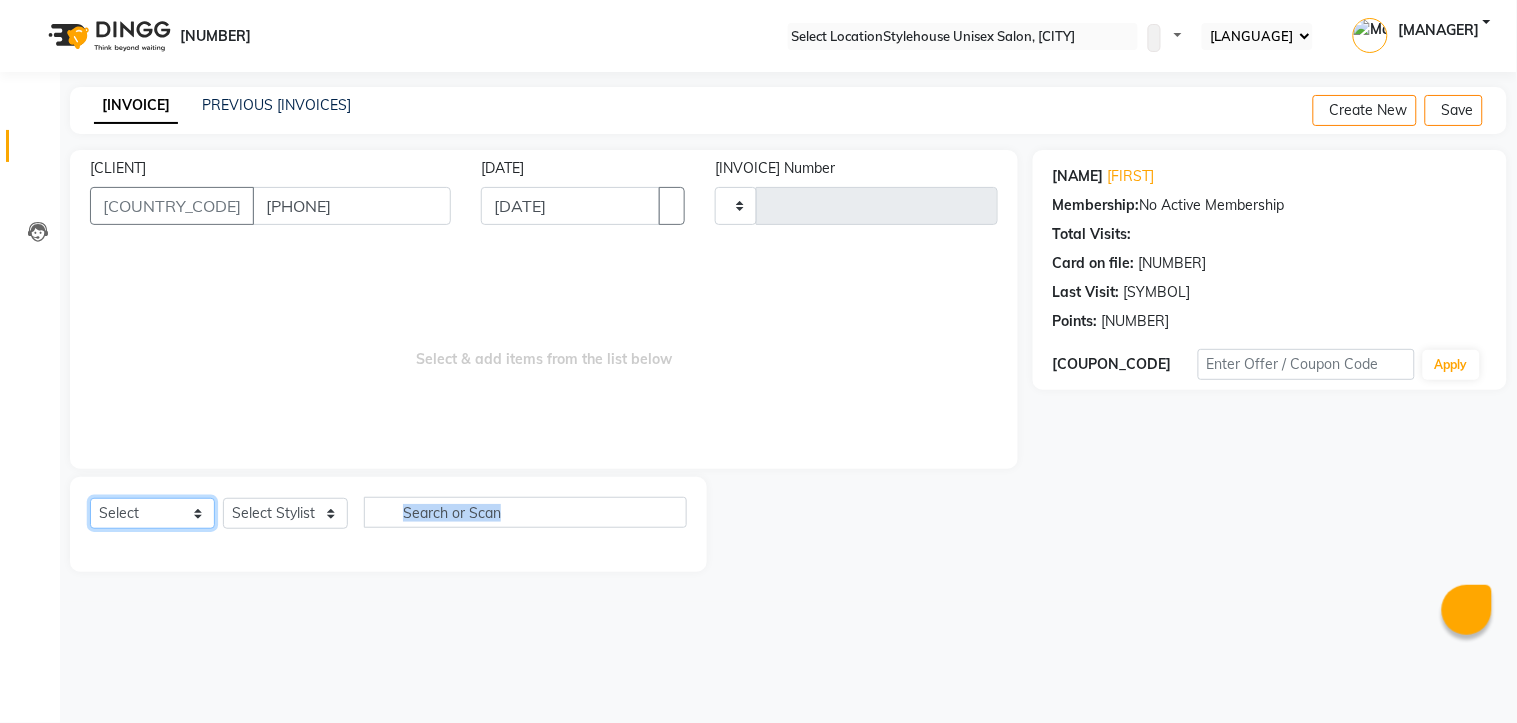 click on "Select Service Product Membership Package Voucher Prepaid Gift Card" at bounding box center [152, 513] 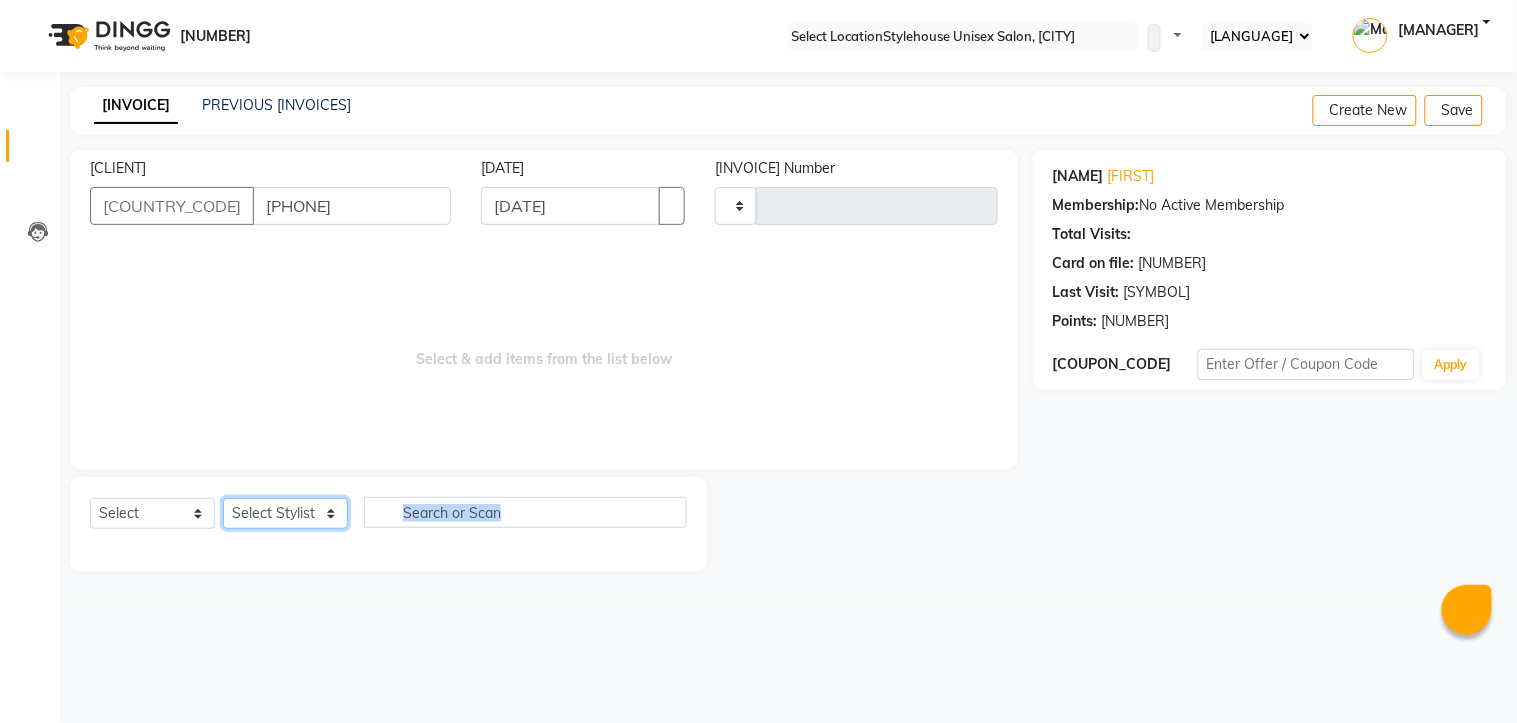 click on "Select Stylist" at bounding box center [285, 513] 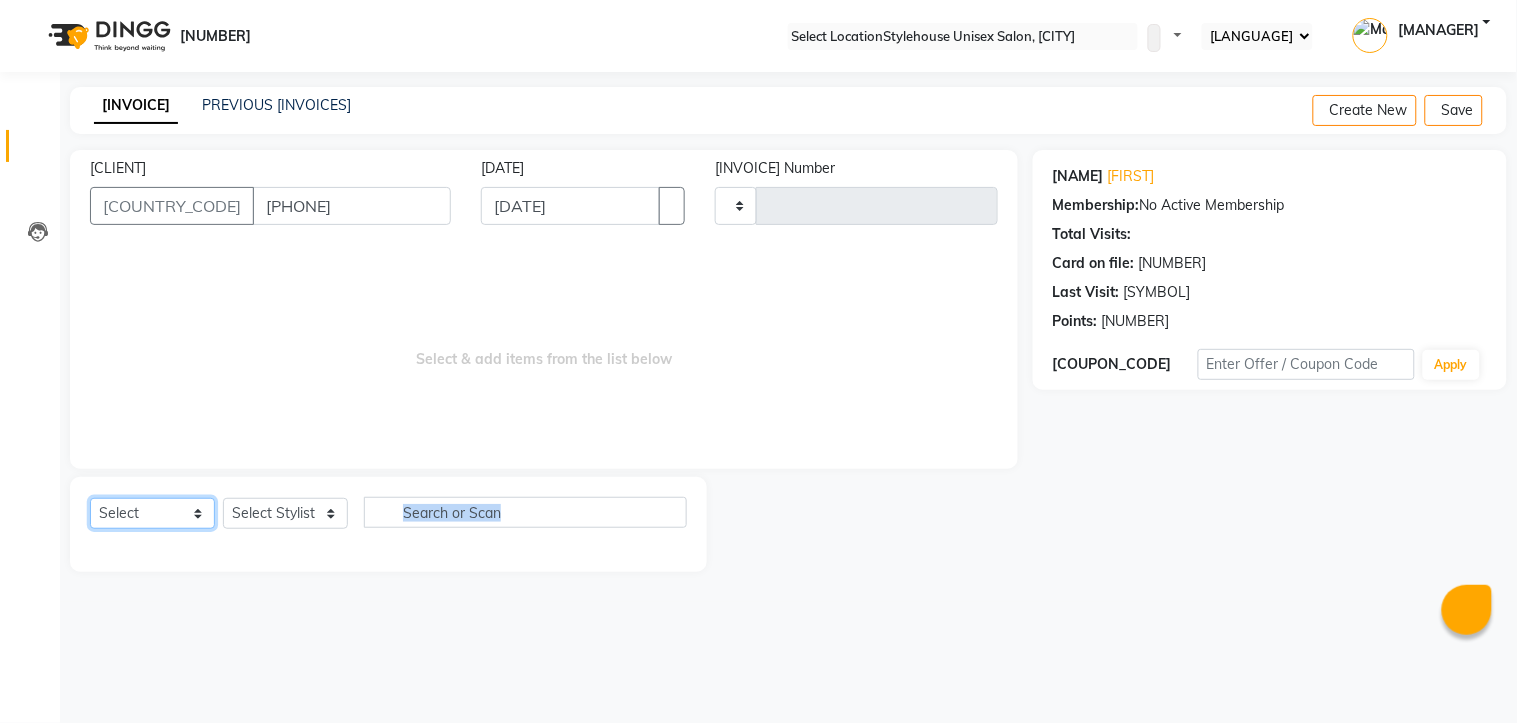 click on "Select Service Product Membership Package Voucher Prepaid Gift Card" at bounding box center [152, 513] 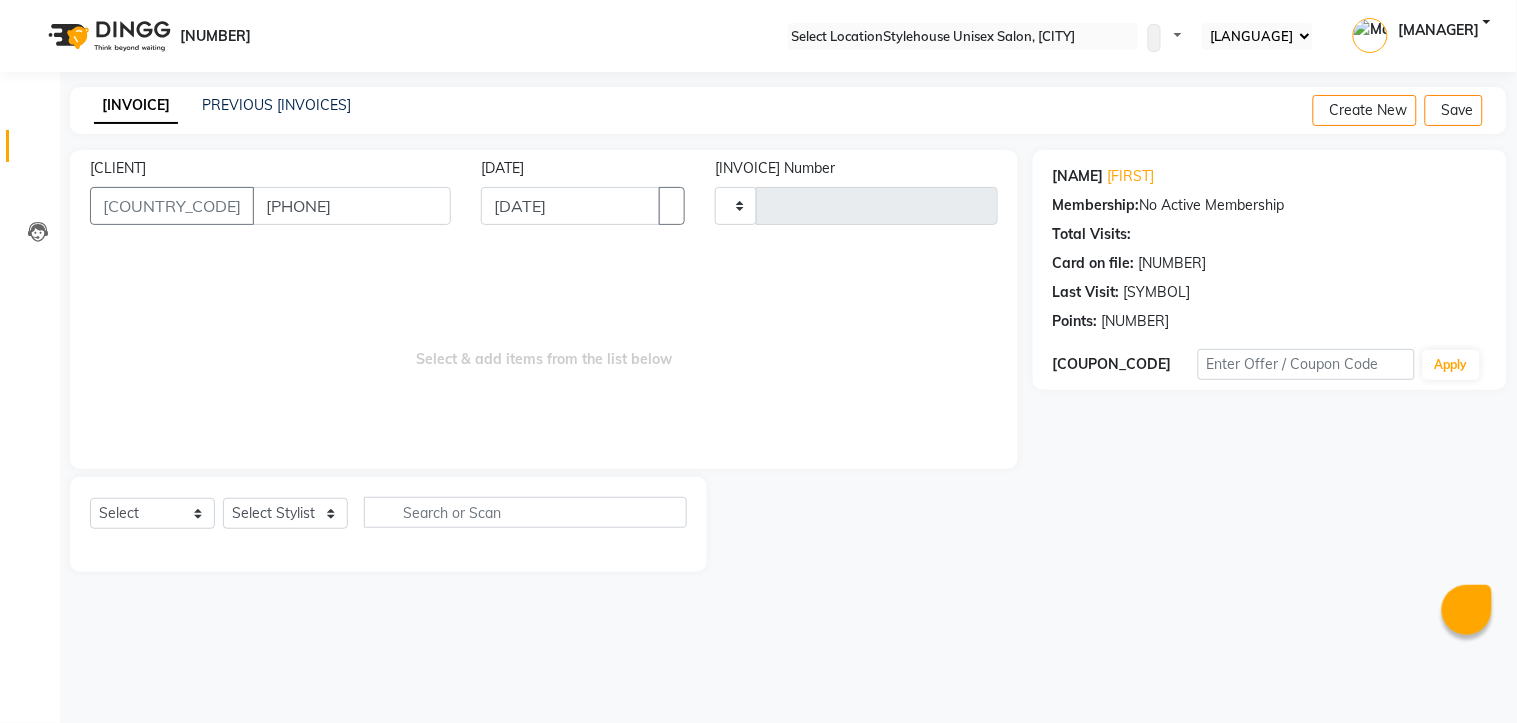 drag, startPoint x: 877, startPoint y: 466, endPoint x: 868, endPoint y: 474, distance: 12.0415945 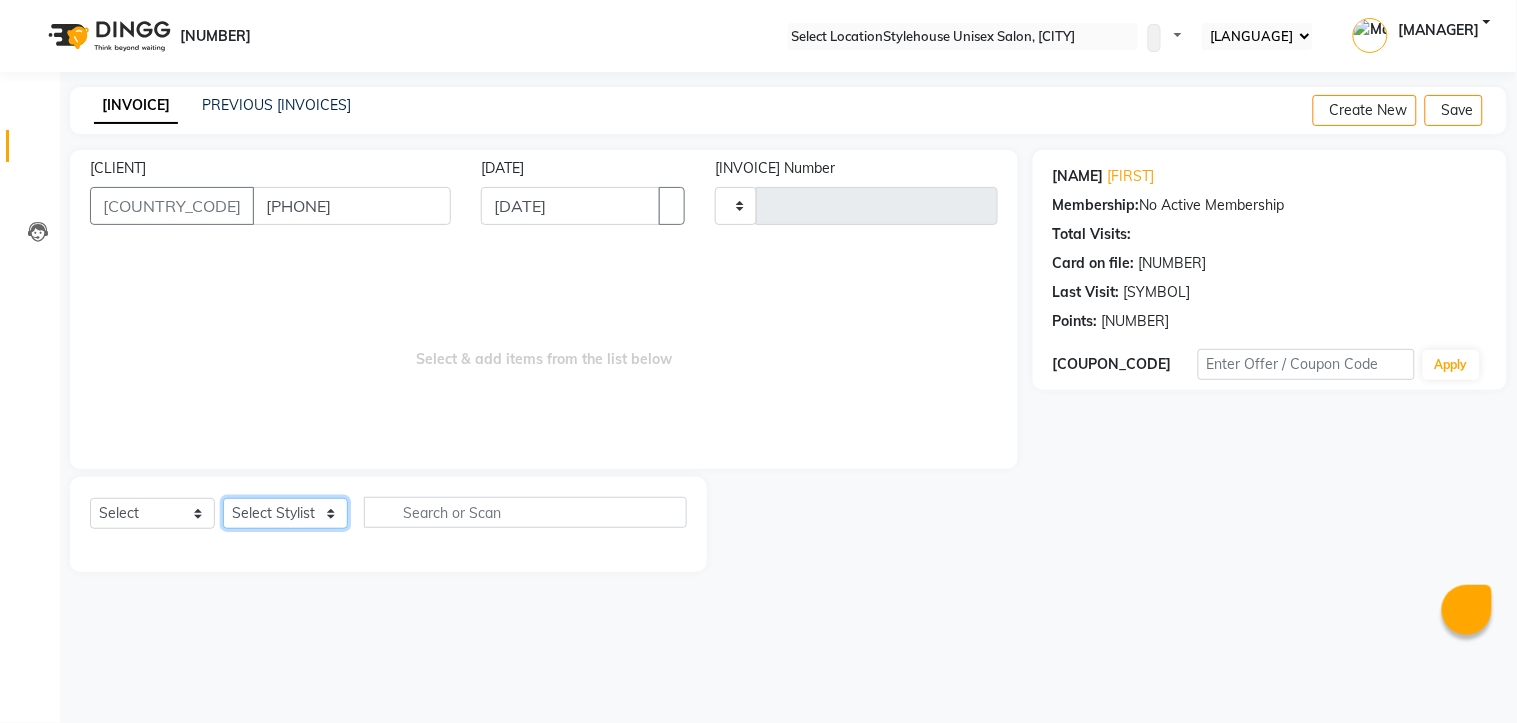 click on "Select Stylist" at bounding box center [285, 513] 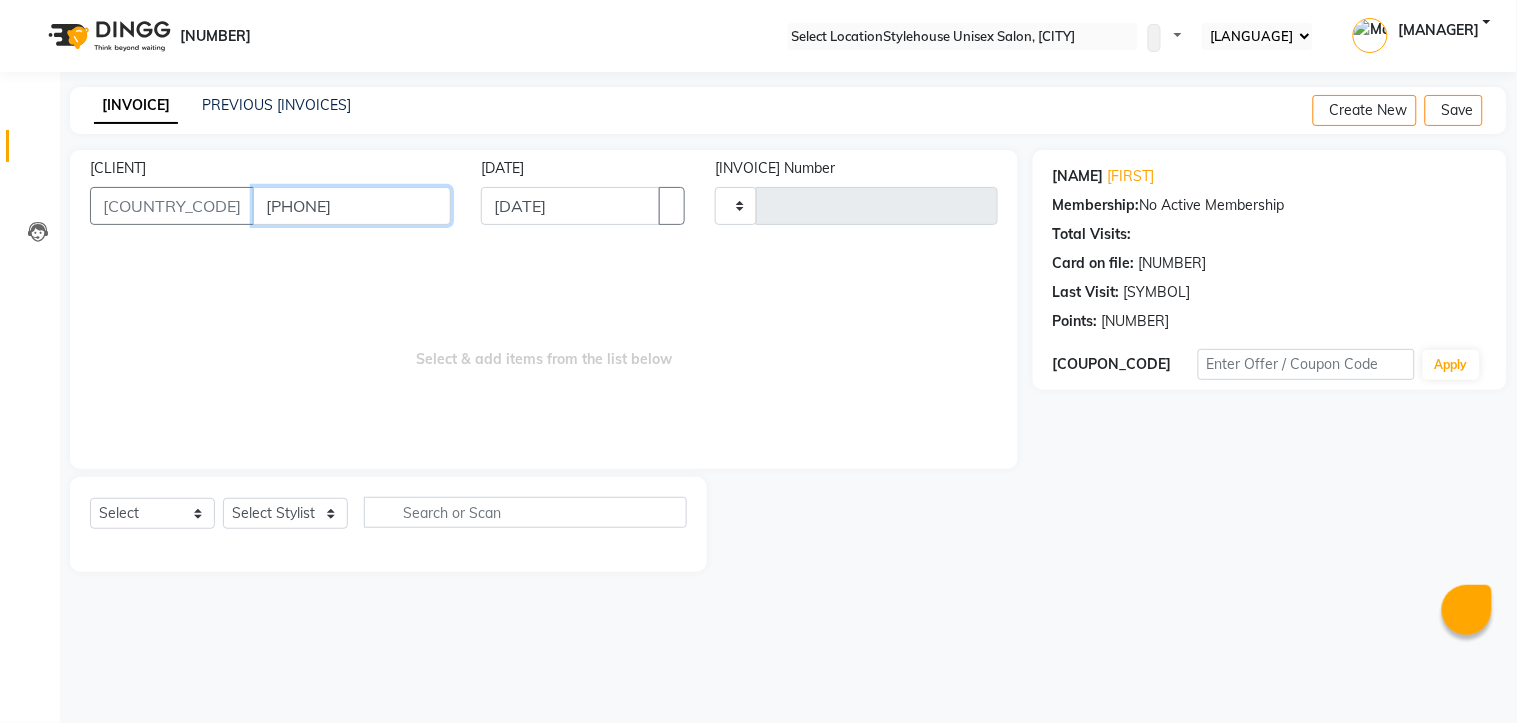 drag, startPoint x: 155, startPoint y: 203, endPoint x: 266, endPoint y: 211, distance: 111.28792 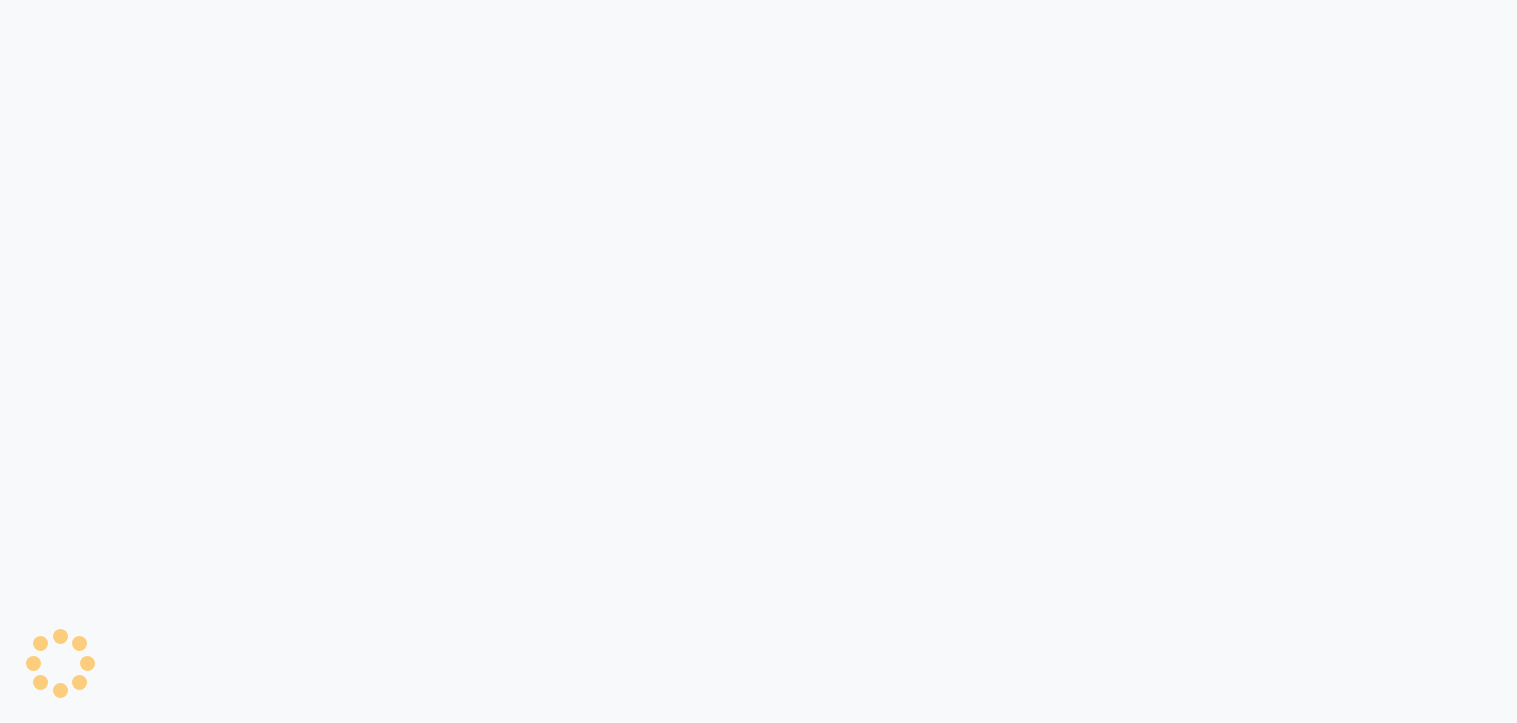 scroll, scrollTop: 0, scrollLeft: 0, axis: both 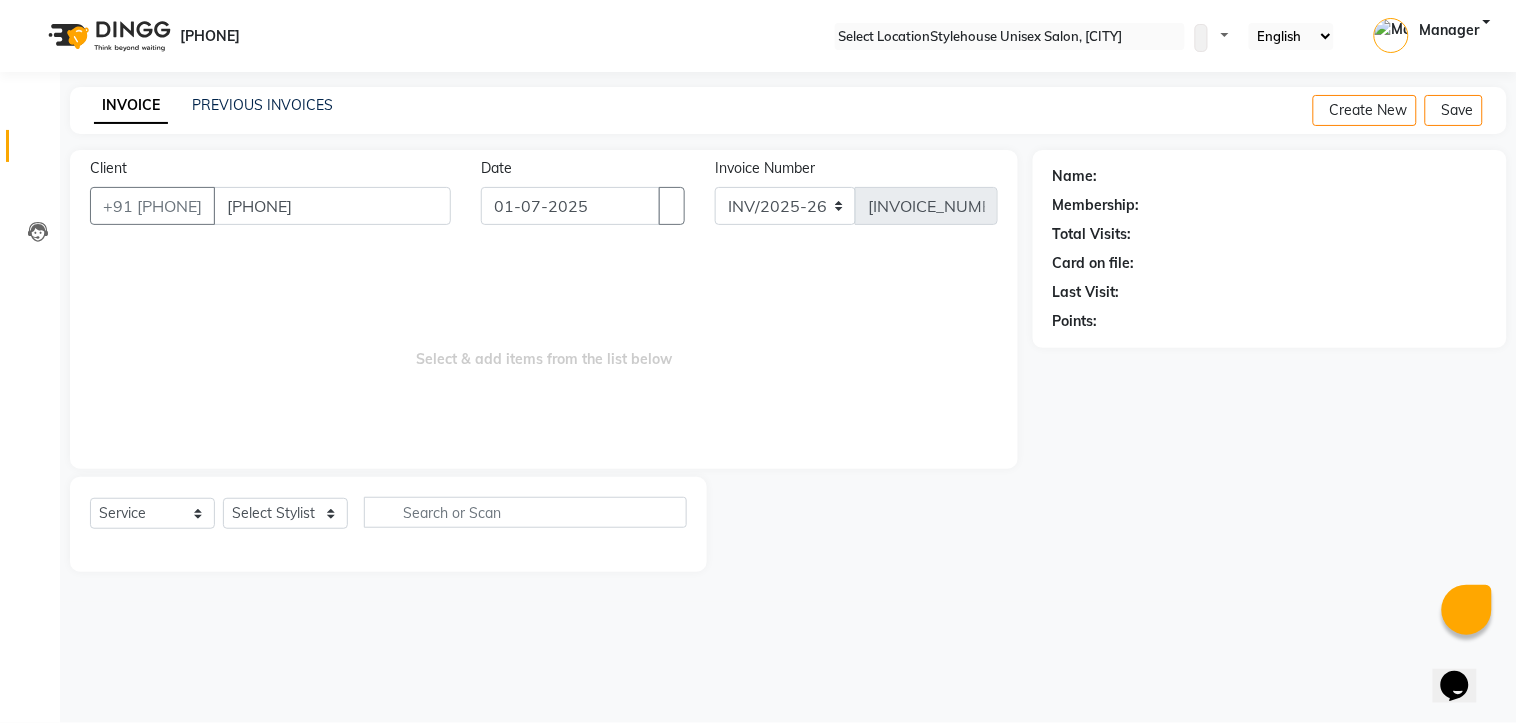 type on "[PHONE]" 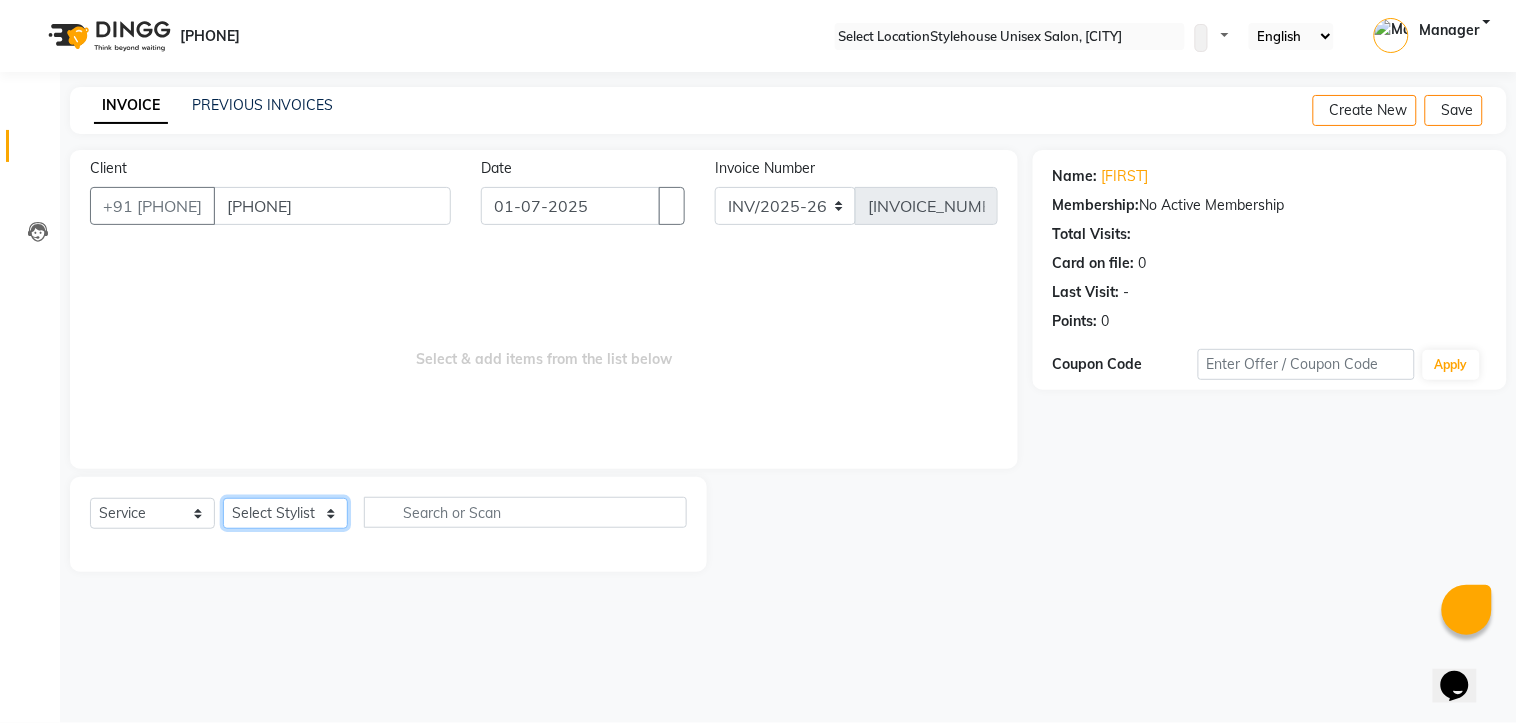 click on "Select Stylist [FIRST] [LAST] [FIRST] [LAST] [FIRST] [LAST] Manager [FIRST] [LAST] [FIRST] [LAST] [FIRST] [LAST] [FIRST] [LAST]" at bounding box center [285, 513] 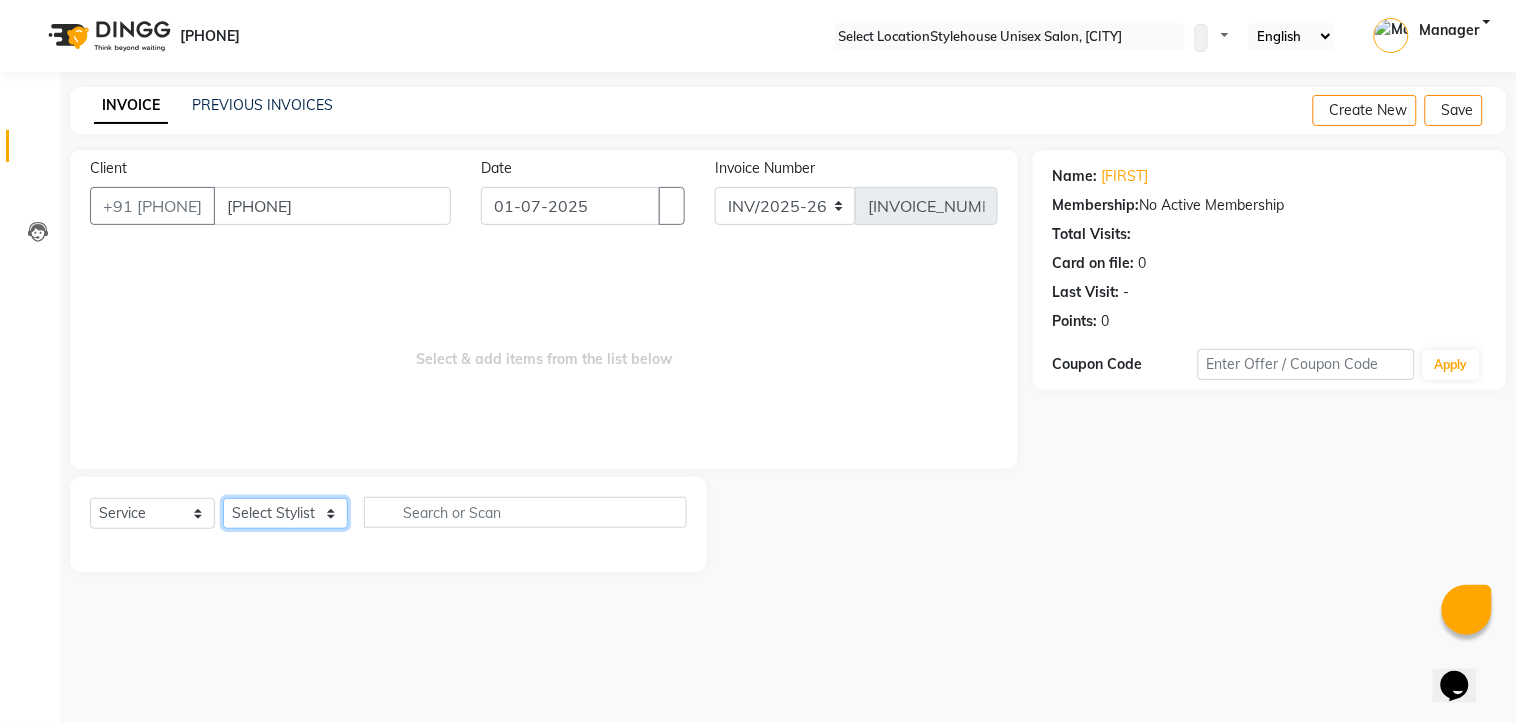 select on "69918" 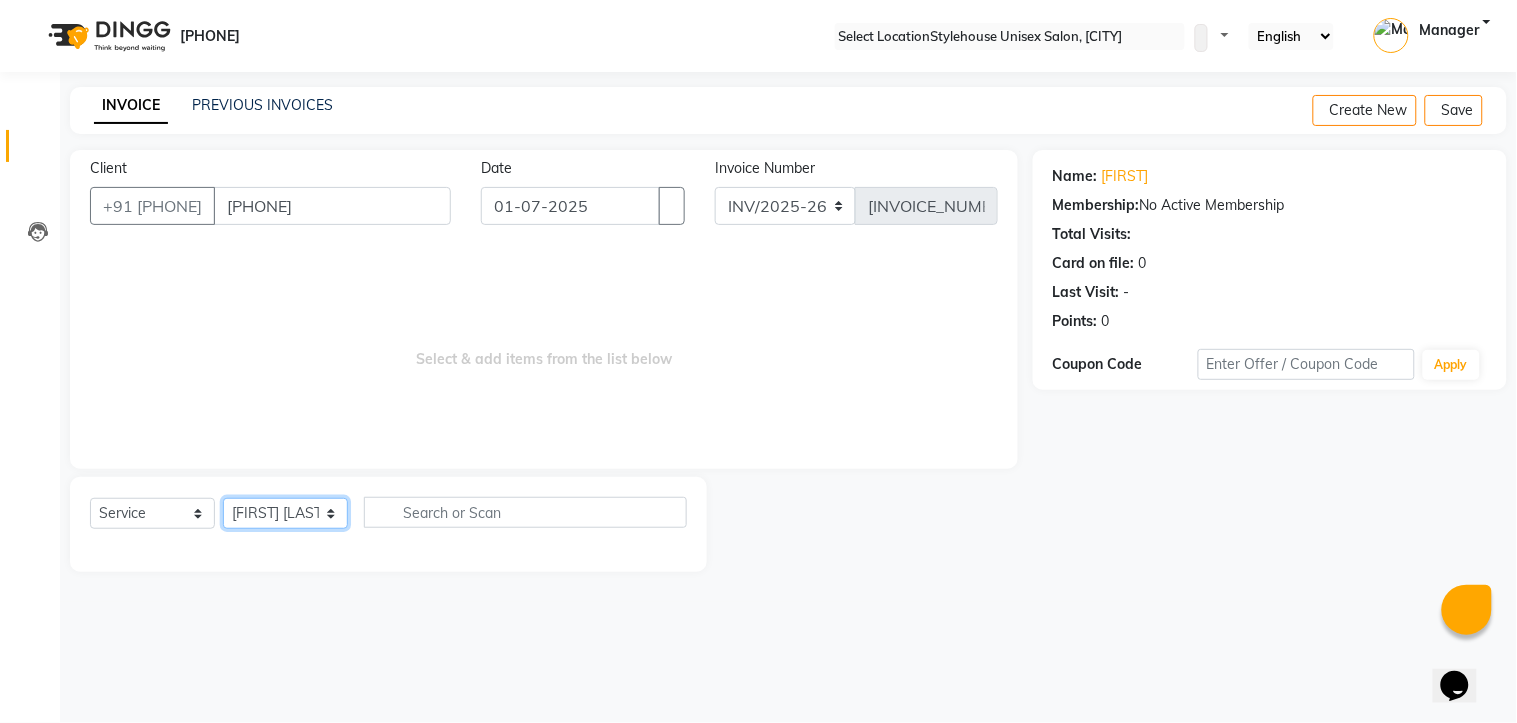 click on "Select Stylist [FIRST] [LAST] [FIRST] [LAST] [FIRST] [LAST] Manager [FIRST] [LAST] [FIRST] [LAST] [FIRST] [LAST] [FIRST] [LAST]" at bounding box center [285, 513] 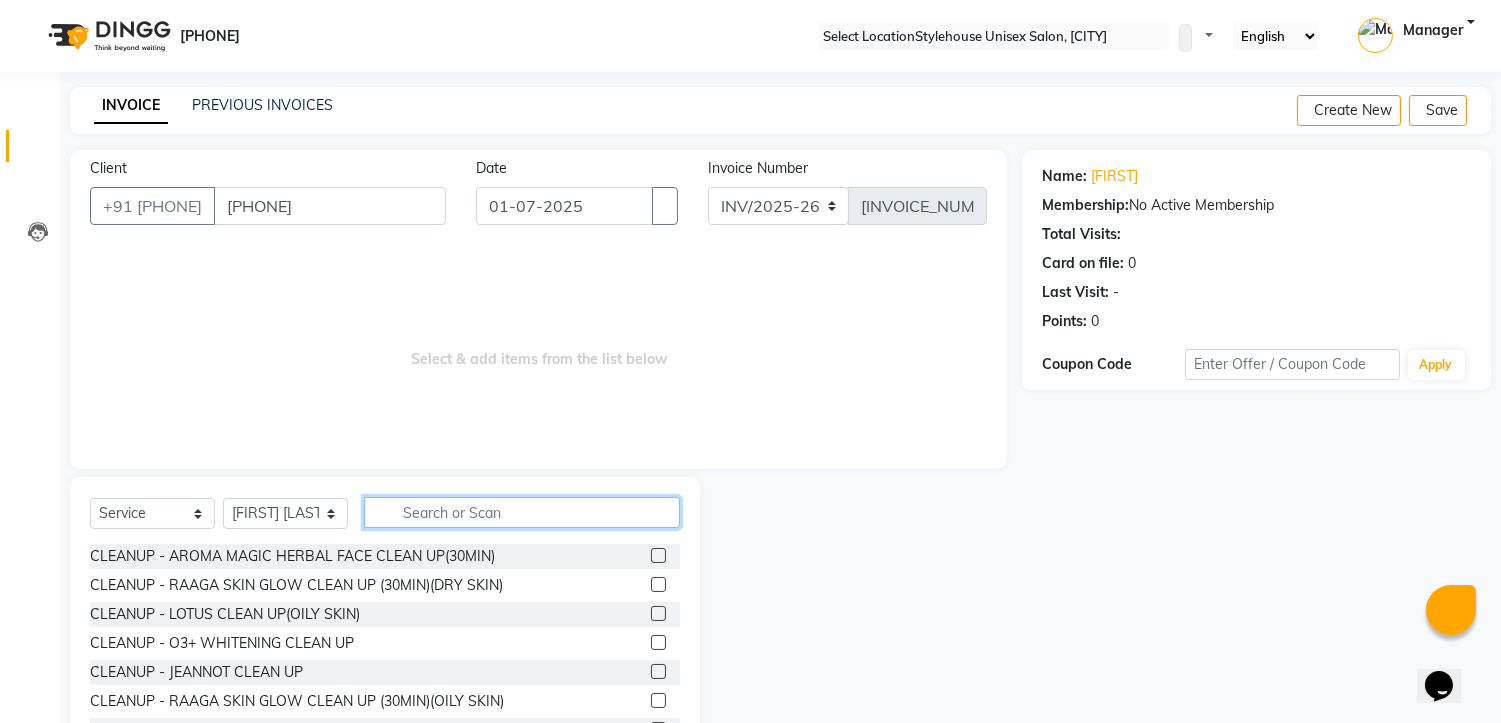 click at bounding box center (522, 512) 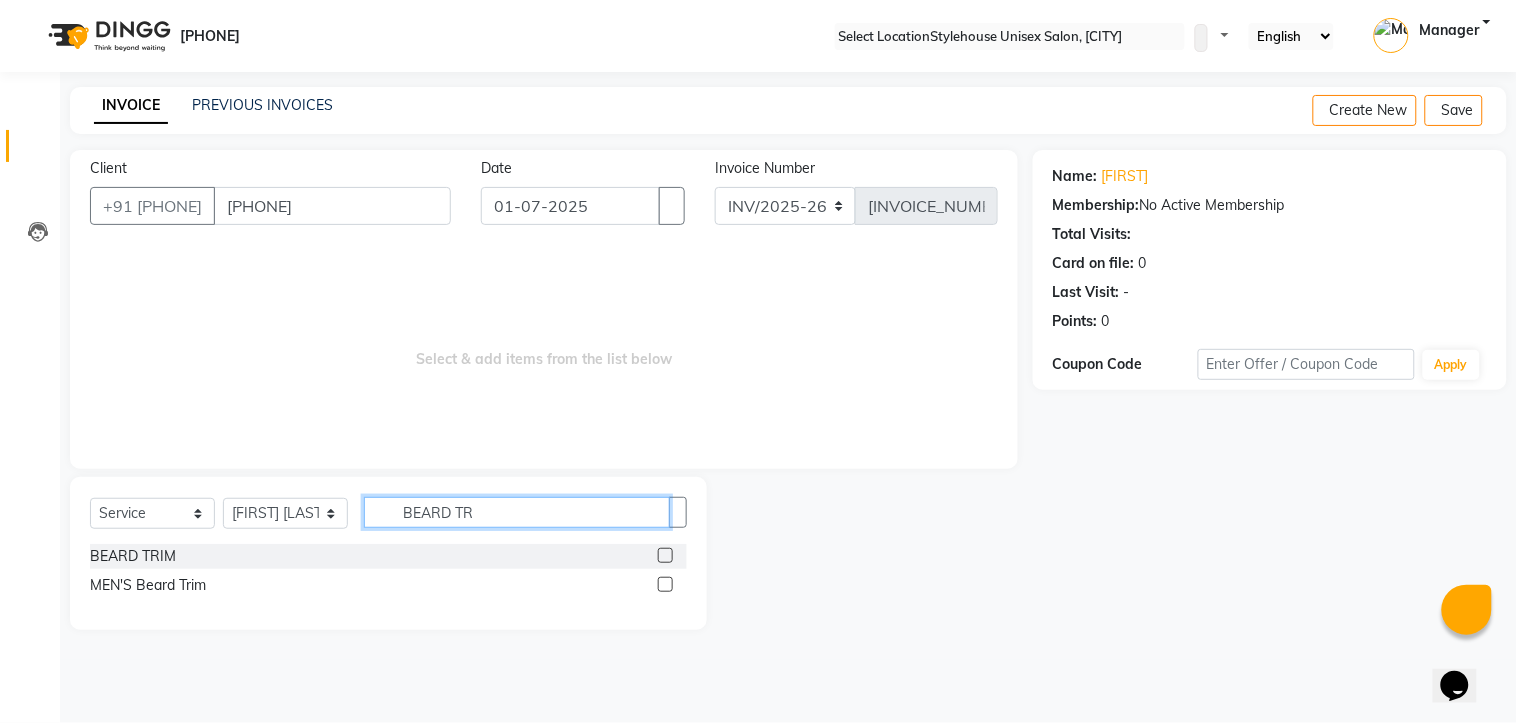 type on "BEARD TR" 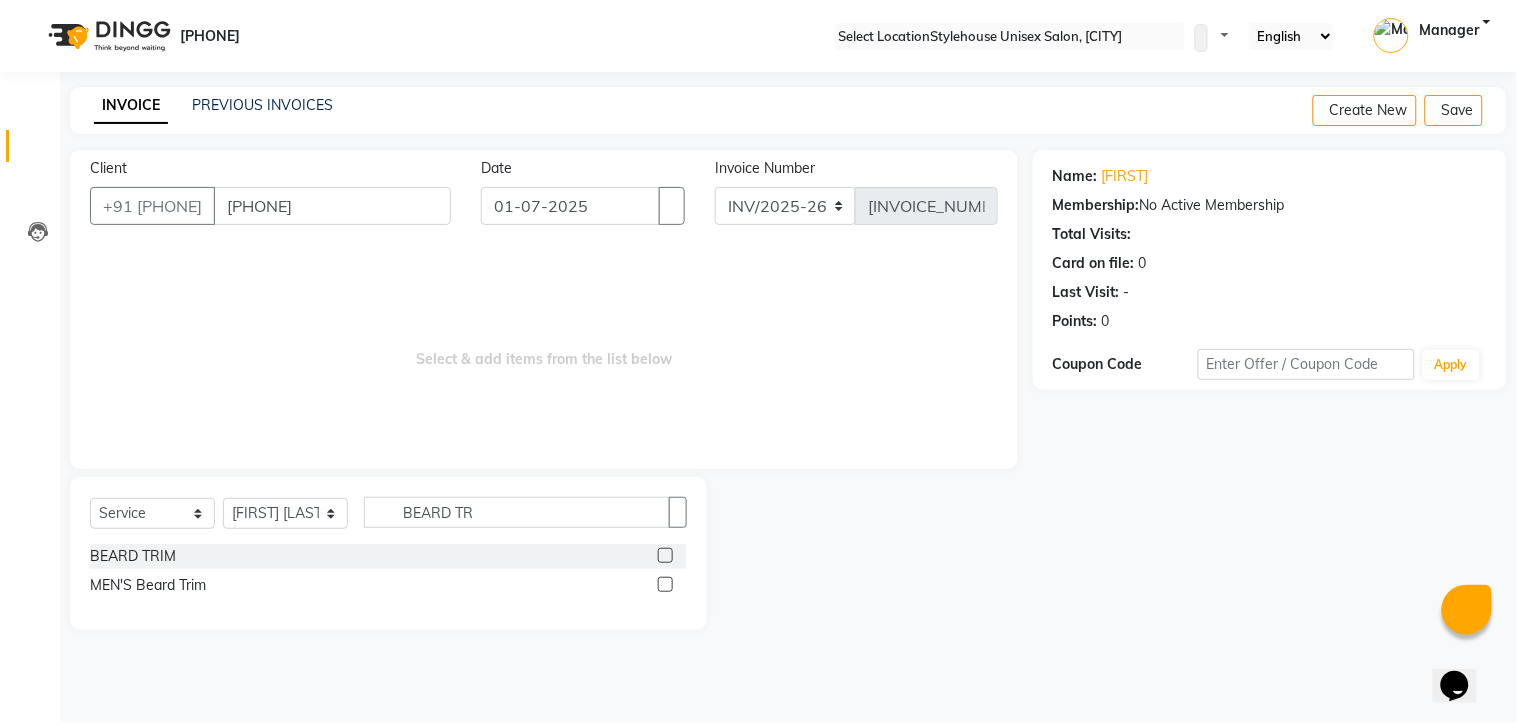 click at bounding box center [665, 555] 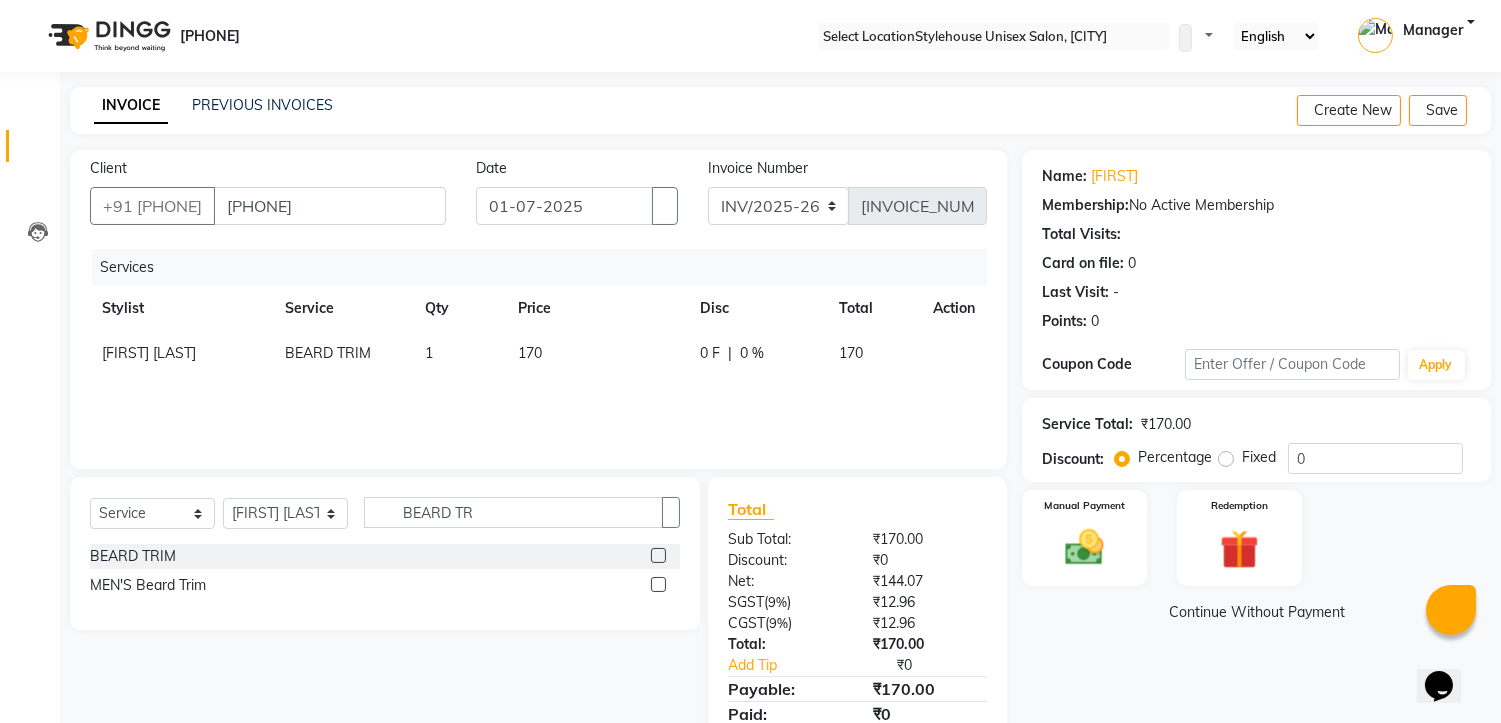 click on "170" at bounding box center [596, 353] 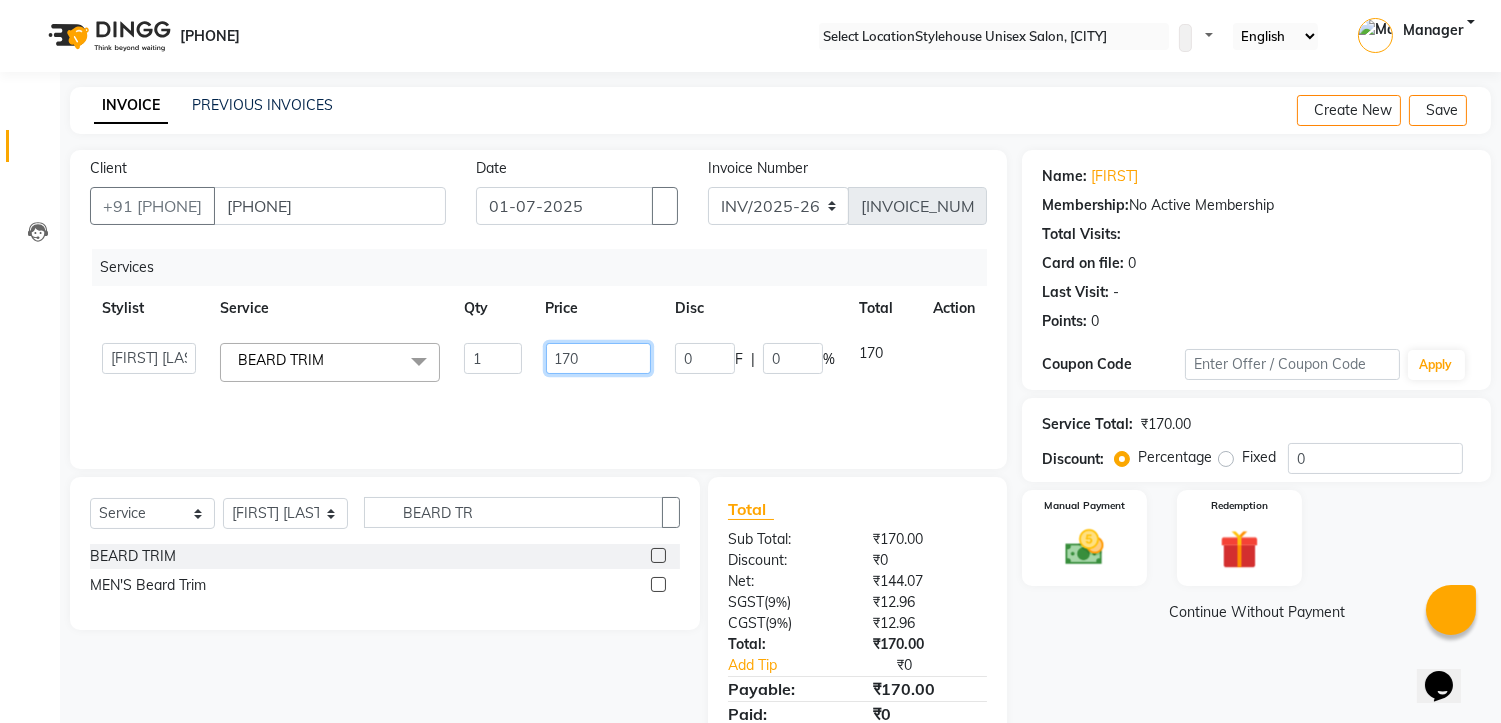 click on "170" at bounding box center (492, 358) 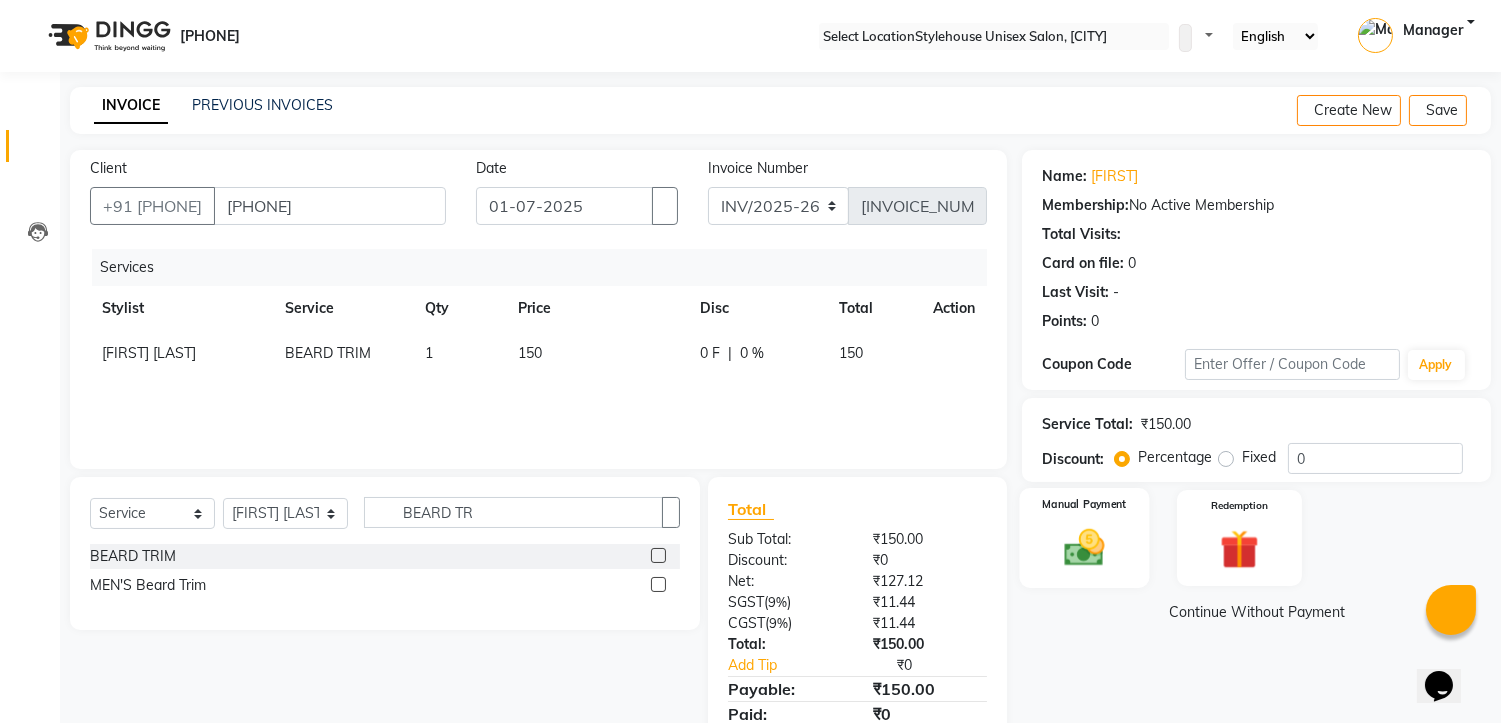 click at bounding box center (1085, 547) 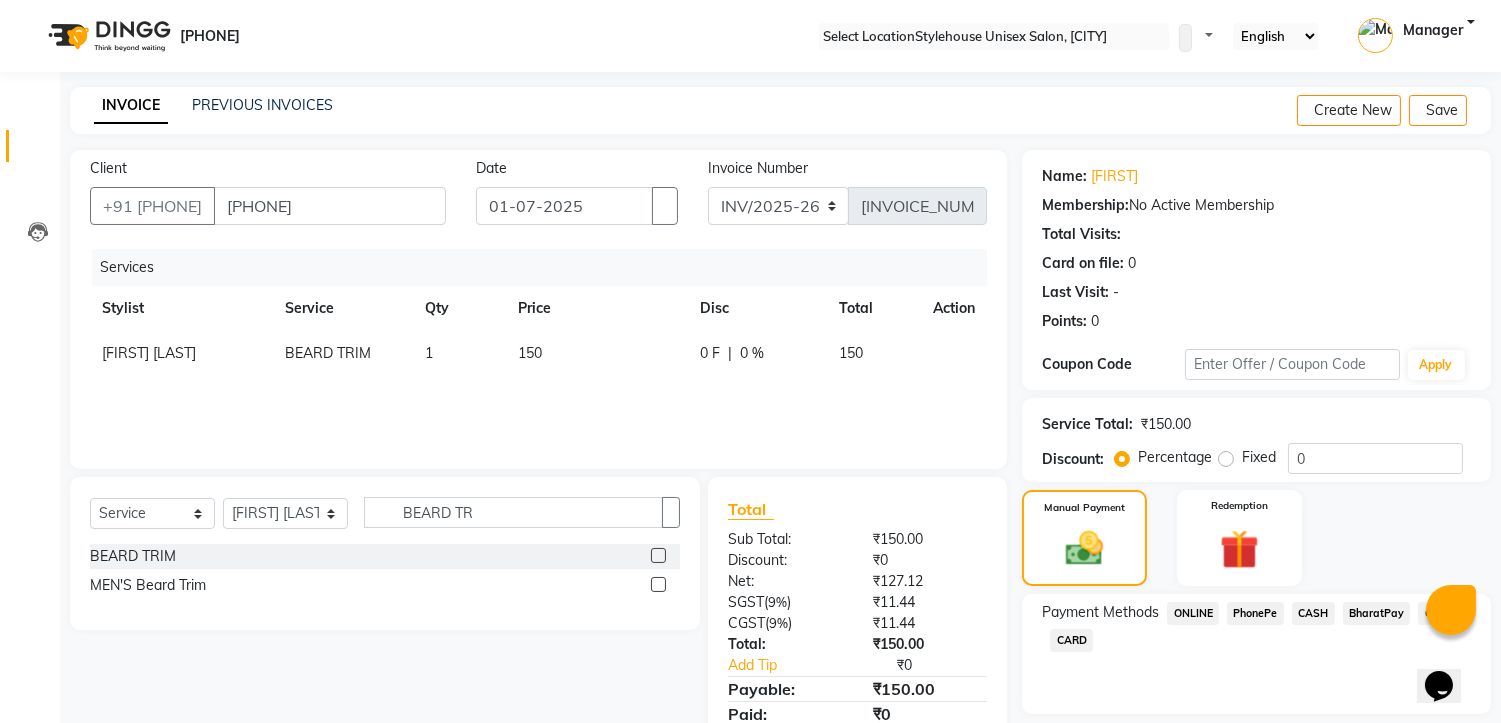 click on "PhonePe" at bounding box center (1193, 613) 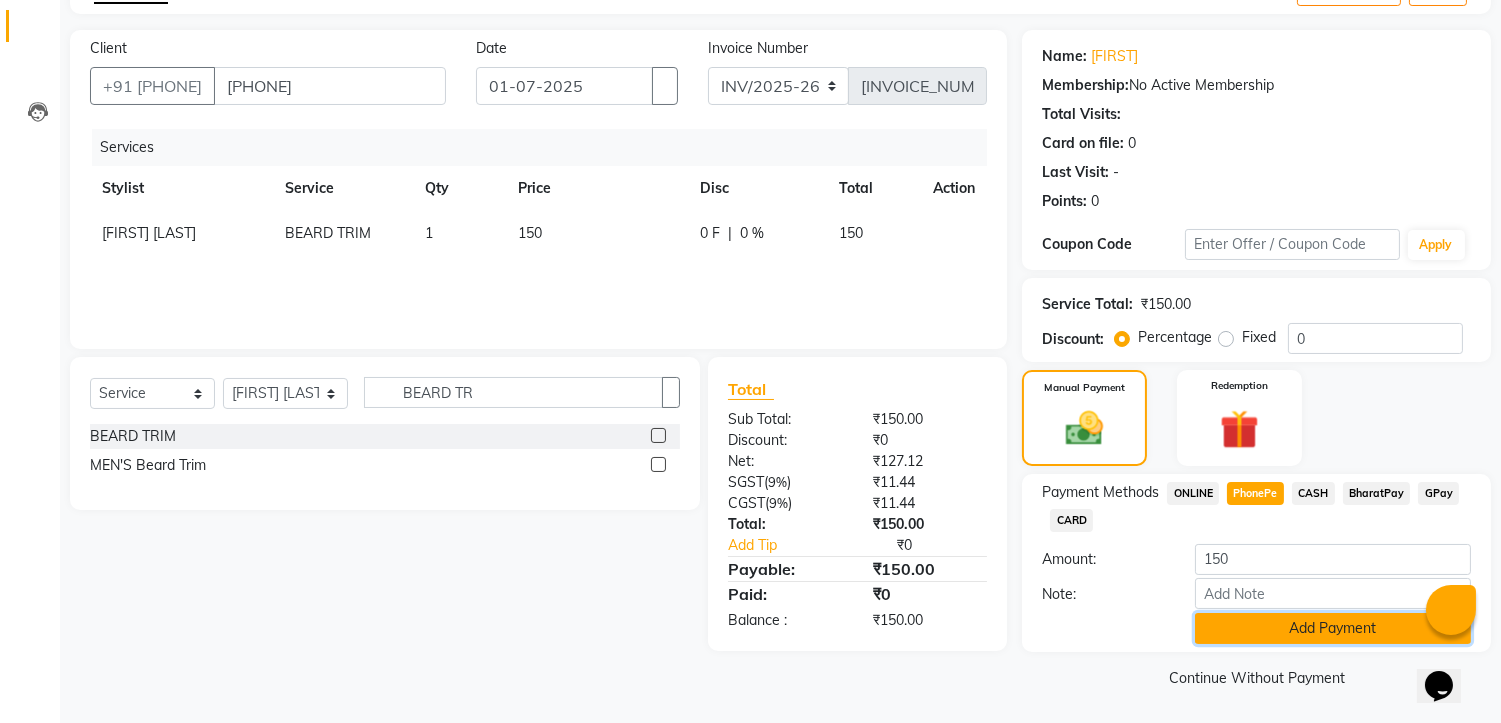 click on "Add Payment" at bounding box center (1333, 628) 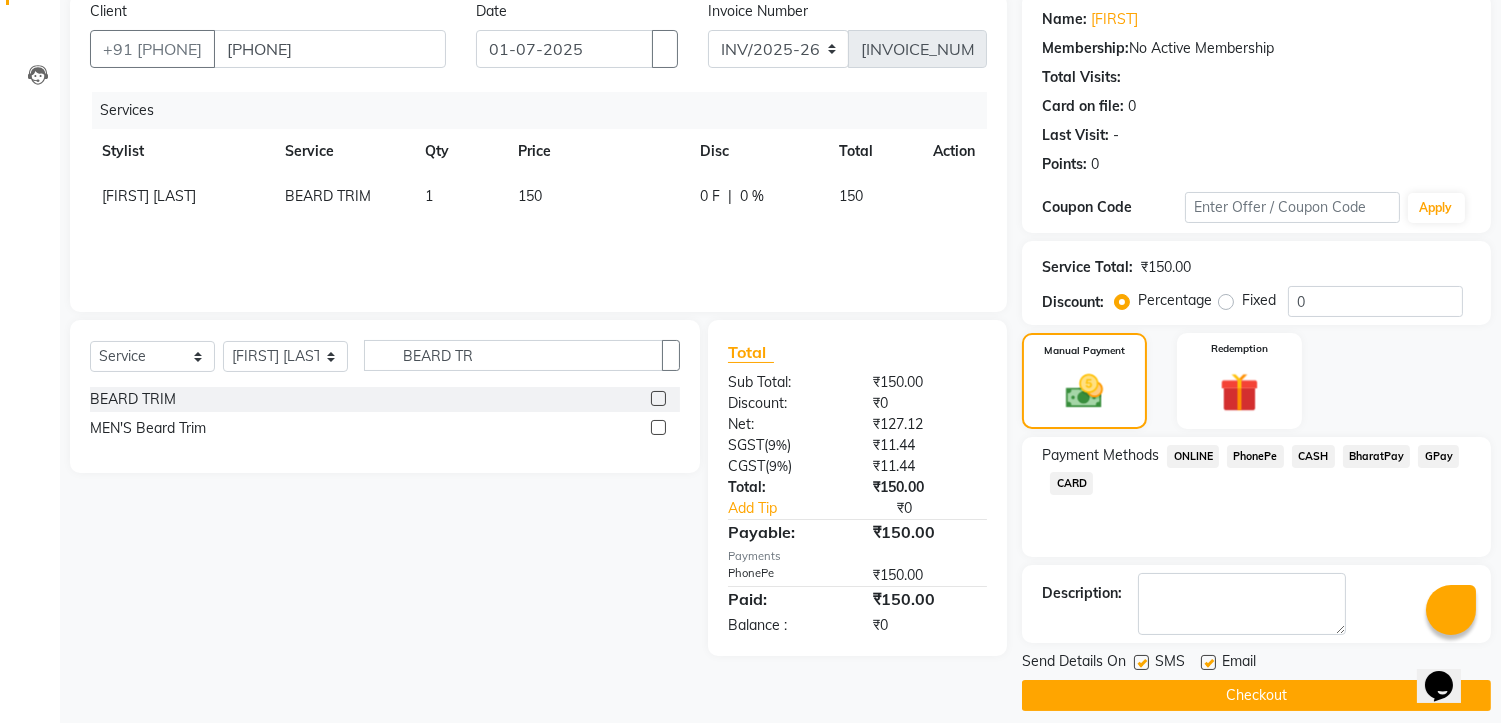 scroll, scrollTop: 176, scrollLeft: 0, axis: vertical 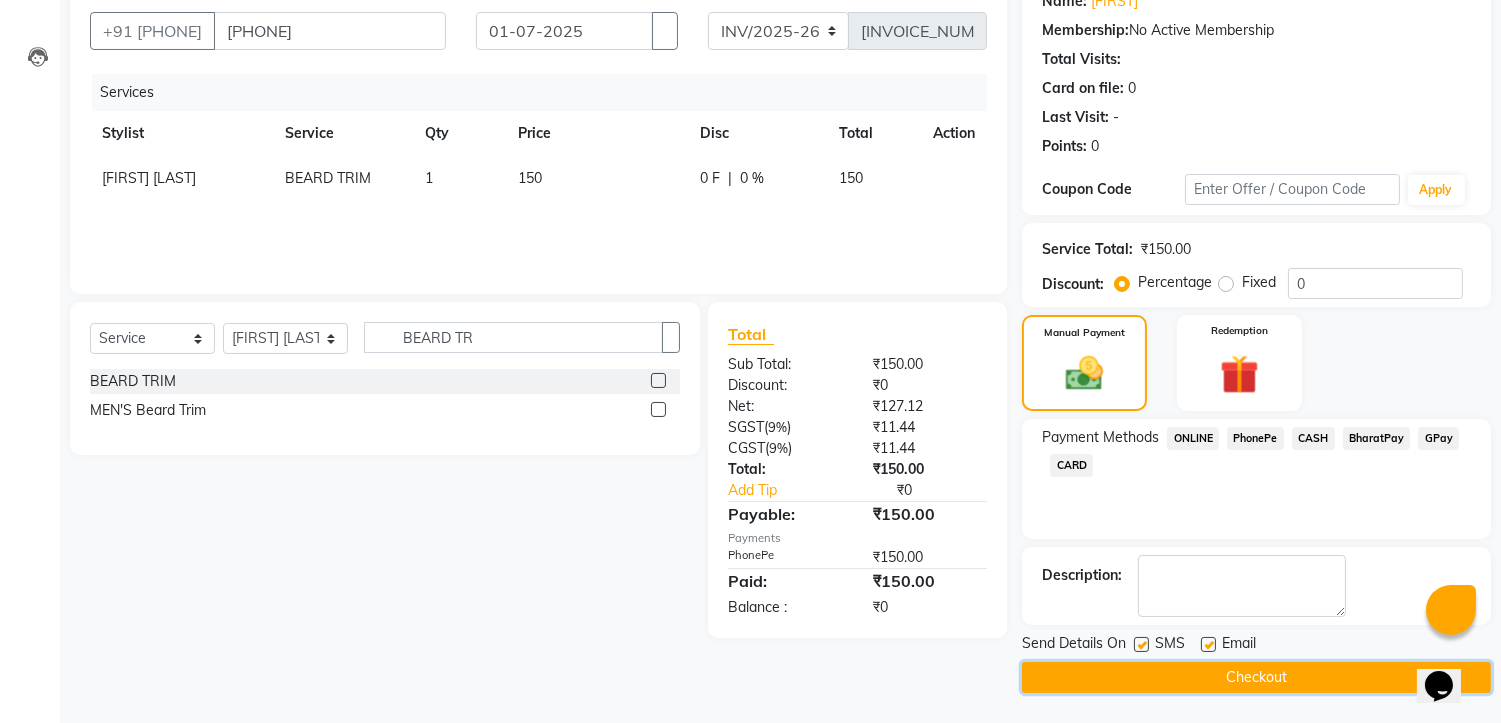 click on "Checkout" at bounding box center (1256, 677) 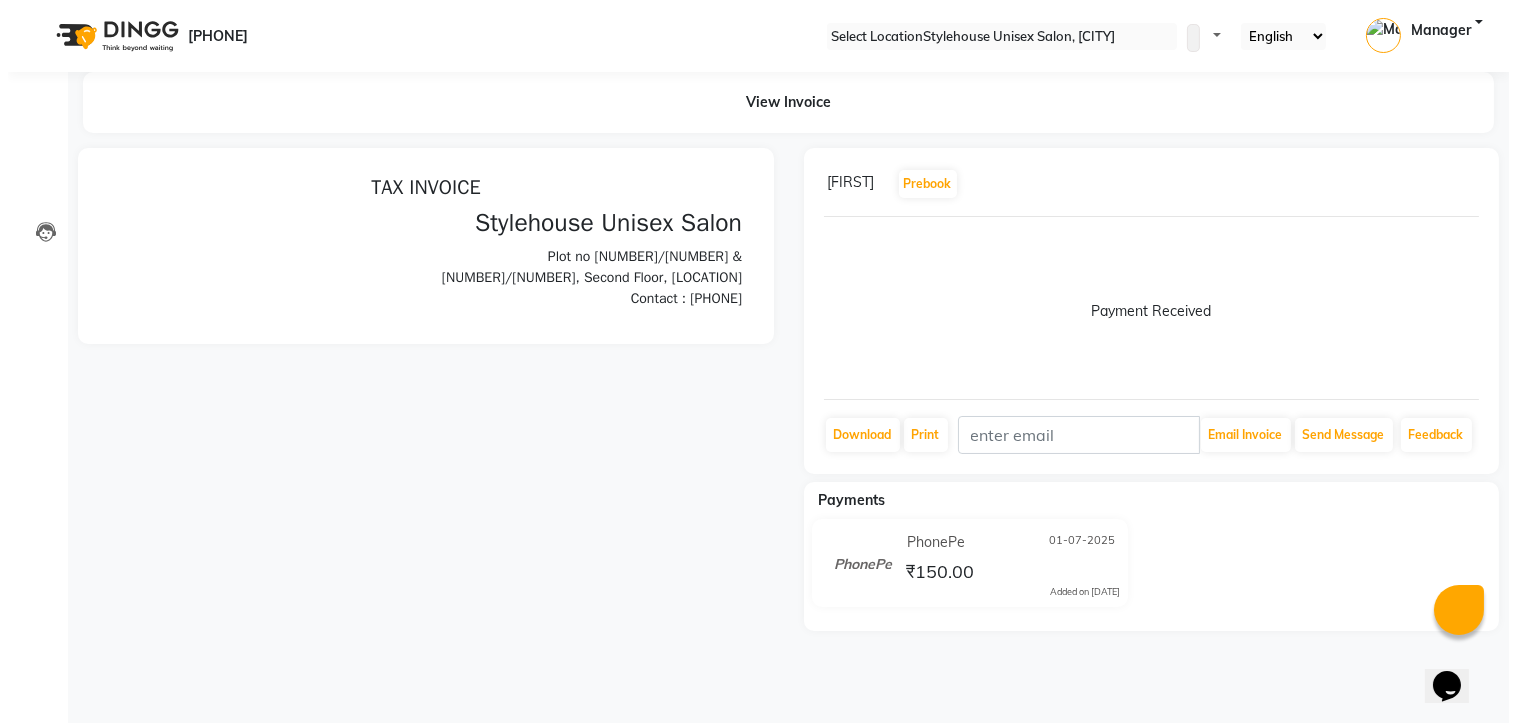 scroll, scrollTop: 0, scrollLeft: 0, axis: both 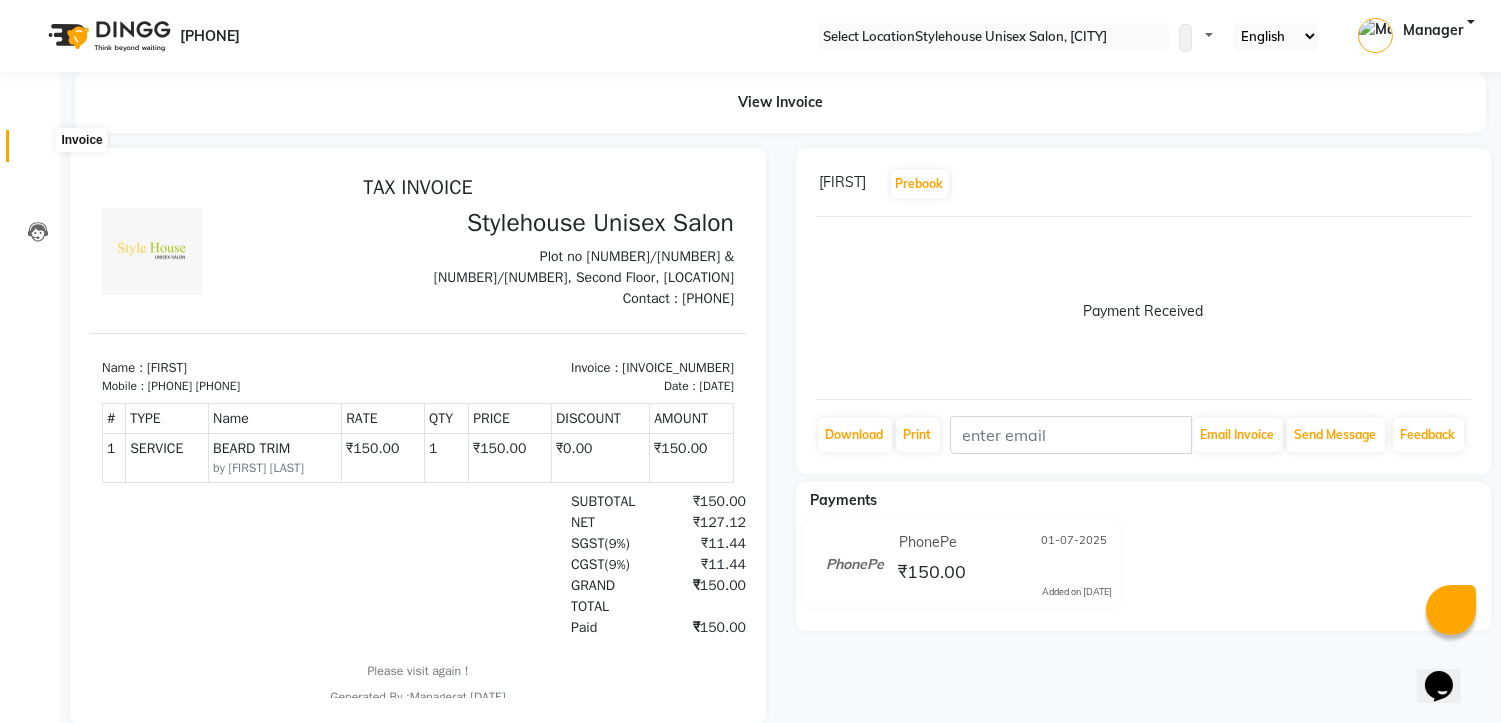 click at bounding box center (38, 151) 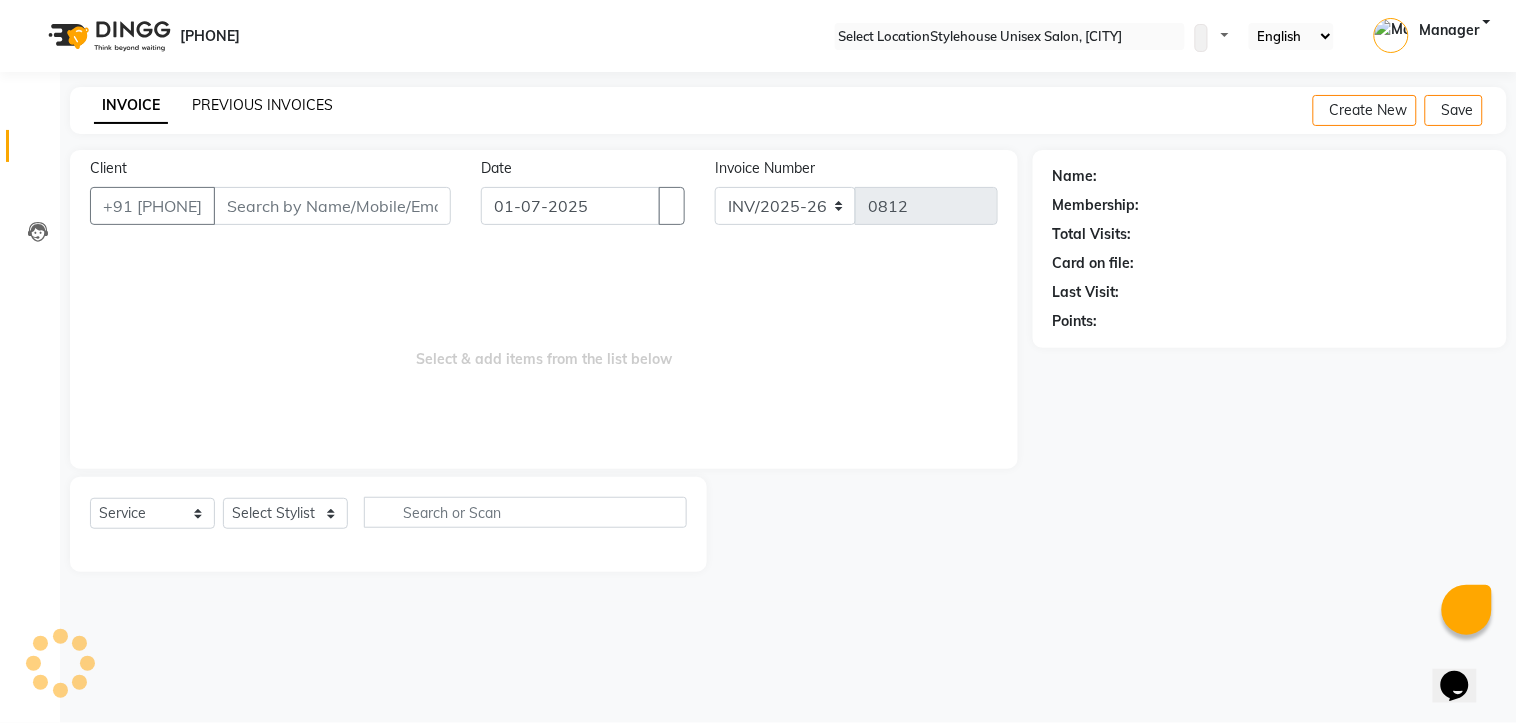 click on "PREVIOUS [INVOICES]" at bounding box center (262, 105) 